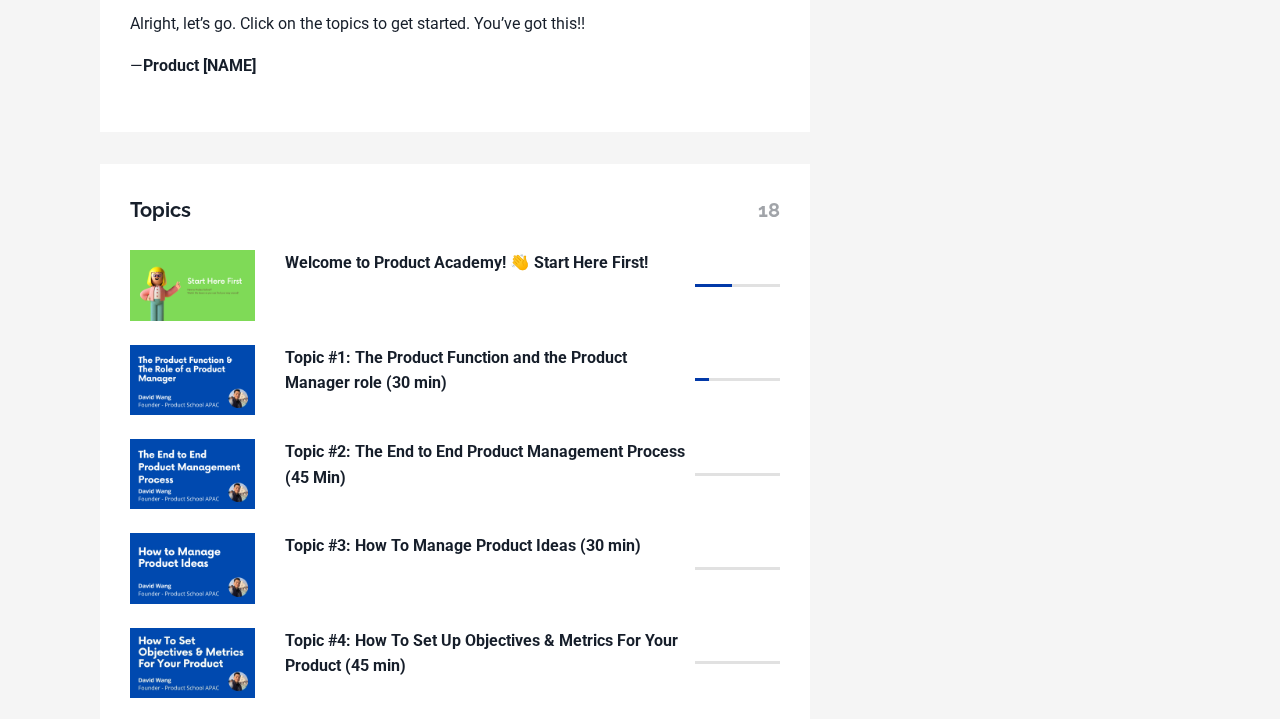 scroll, scrollTop: 1556, scrollLeft: 0, axis: vertical 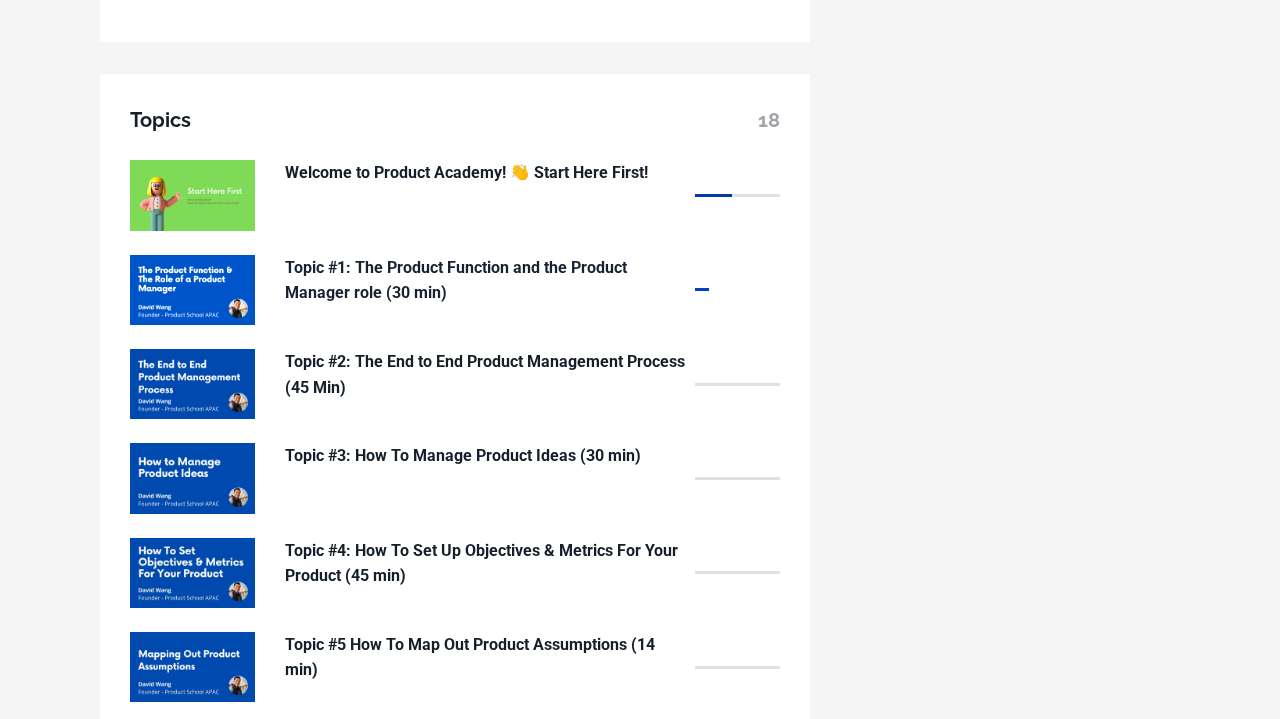 click on "Topic #1: The Product Function and the Product Manager role (30 min)" at bounding box center (485, 280) 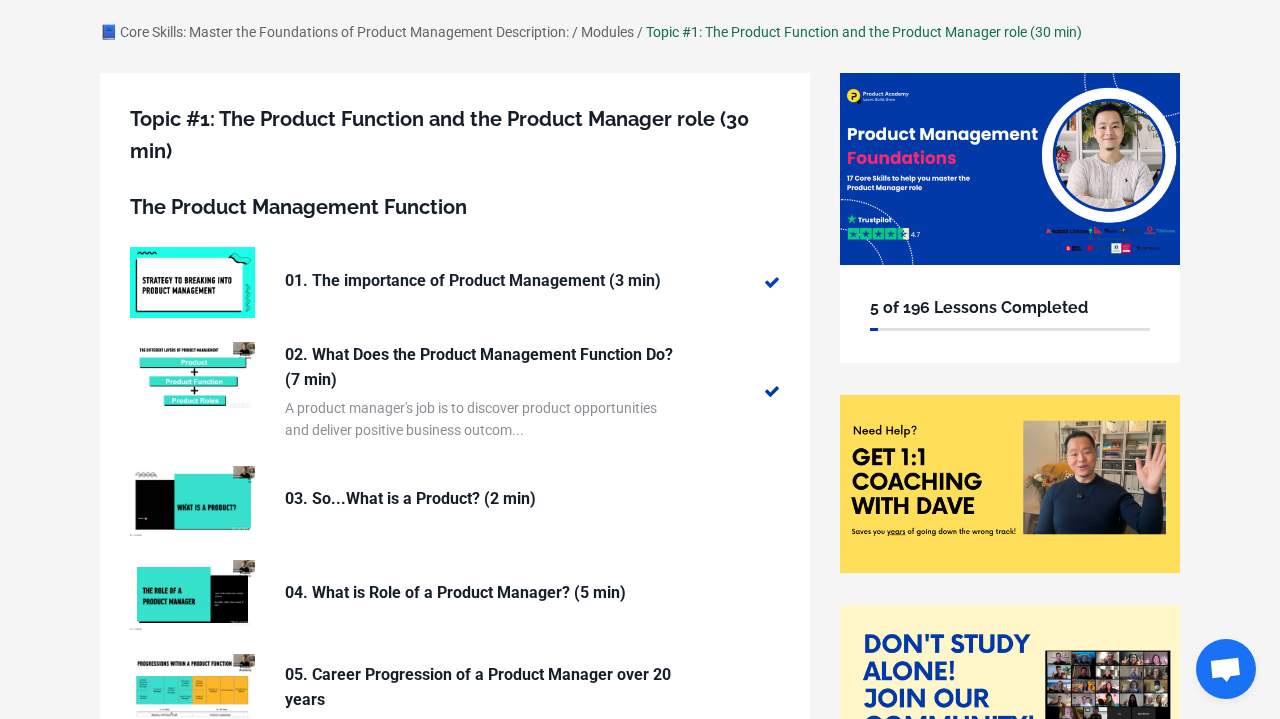 scroll, scrollTop: 138, scrollLeft: 0, axis: vertical 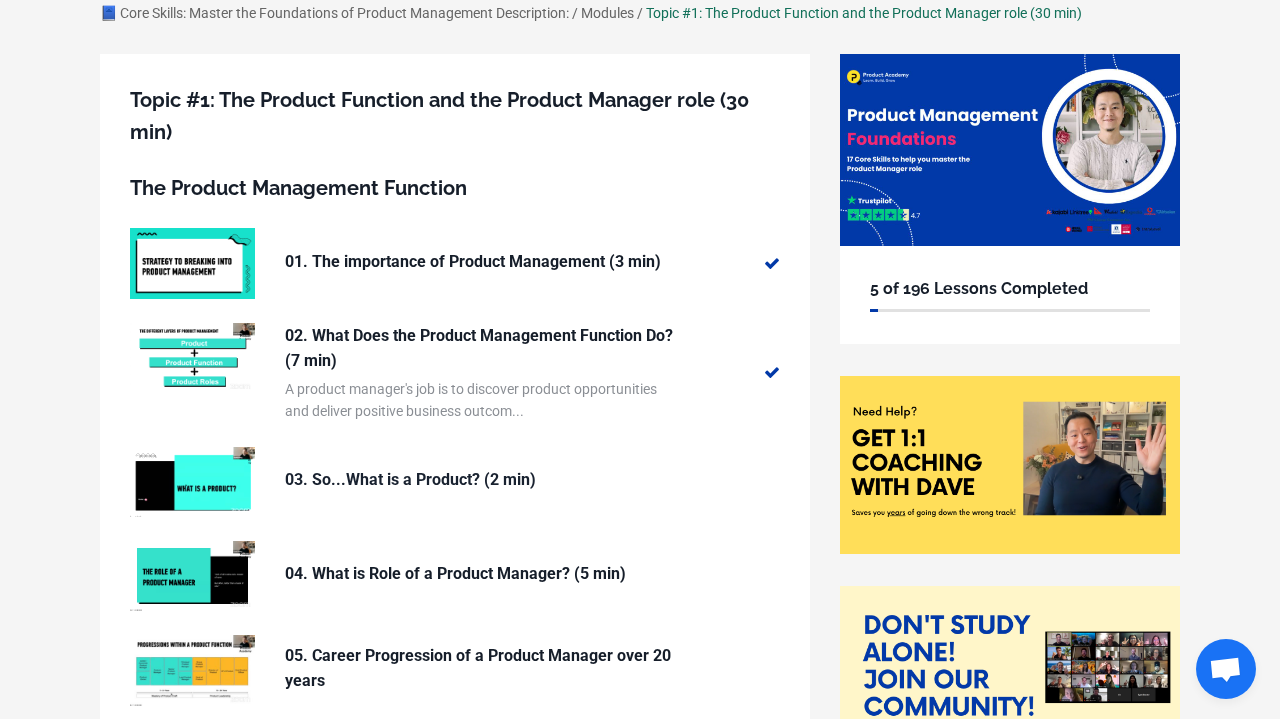 click on "03. So...What is a Product? (2 min)" at bounding box center (485, 480) 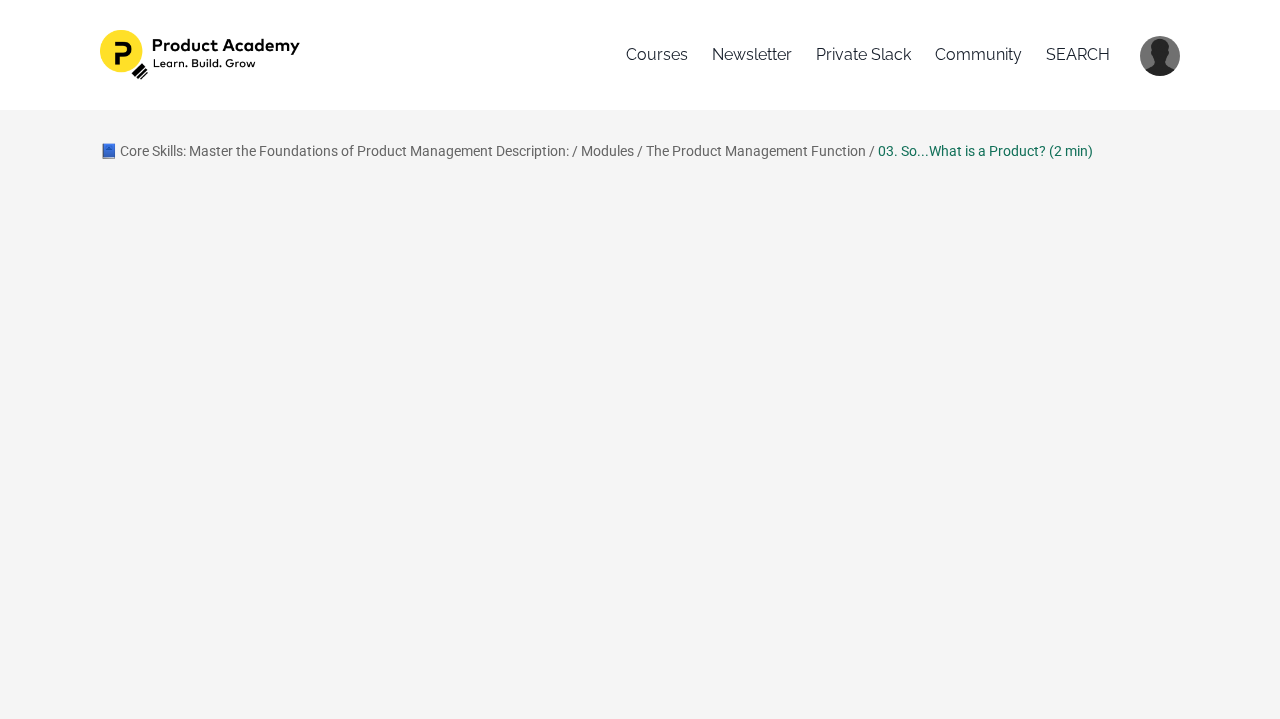 scroll, scrollTop: 0, scrollLeft: 0, axis: both 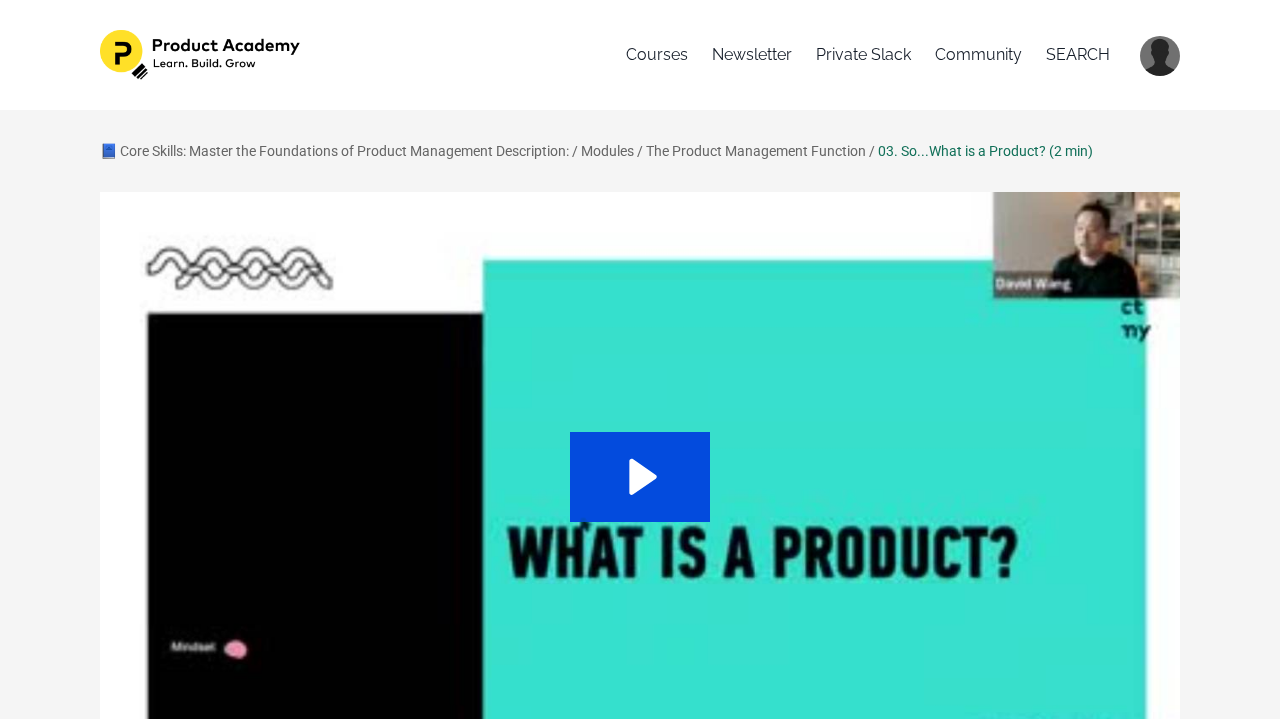click 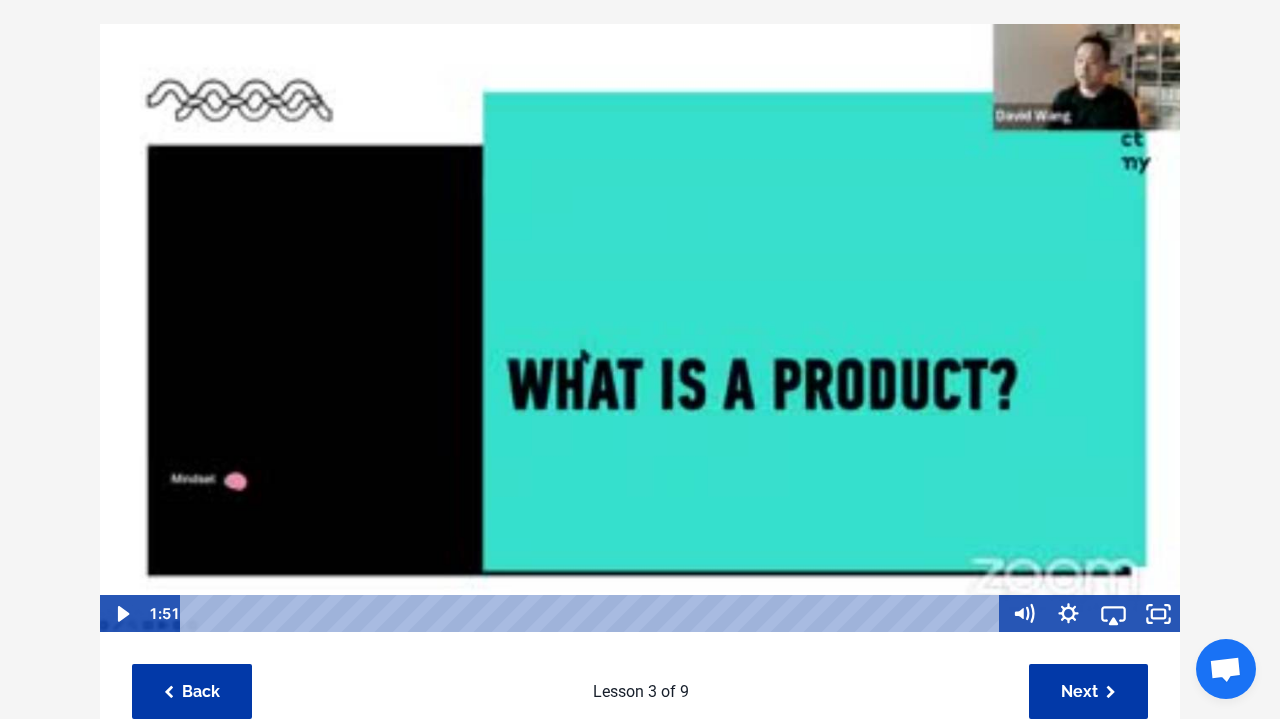 scroll, scrollTop: 172, scrollLeft: 0, axis: vertical 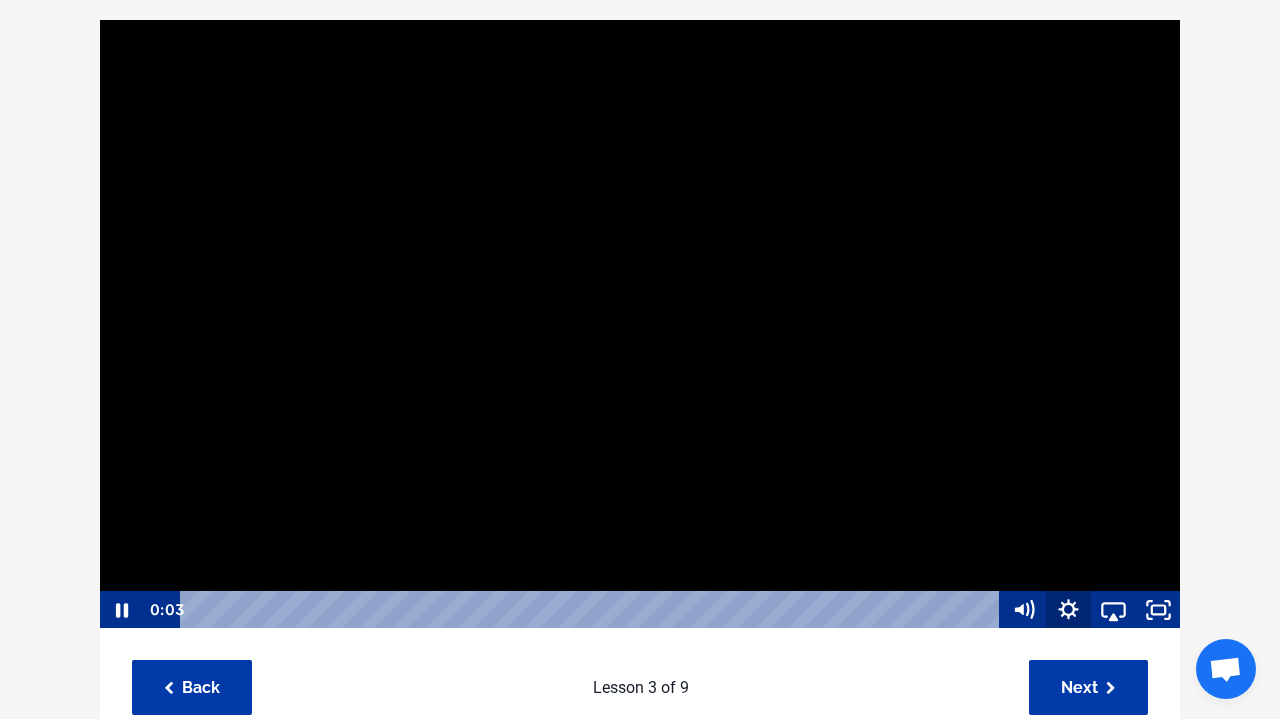 click 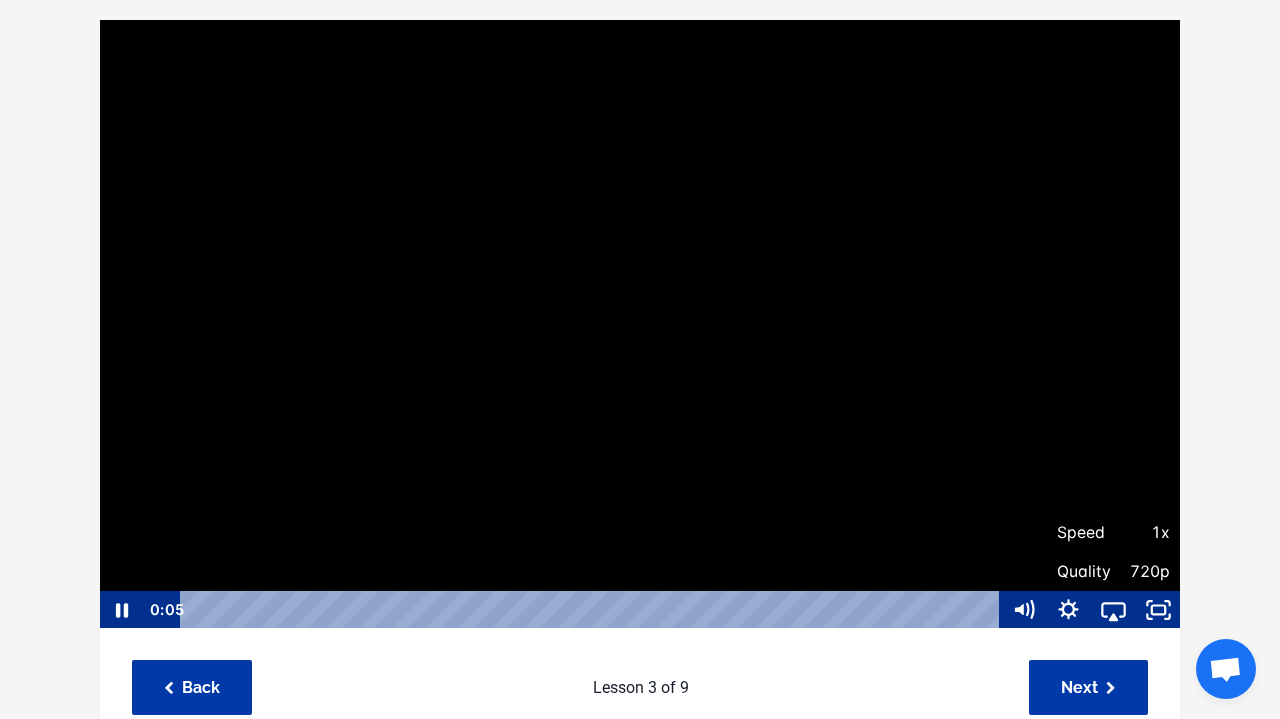 click on "Speed" at bounding box center (1085, 533) 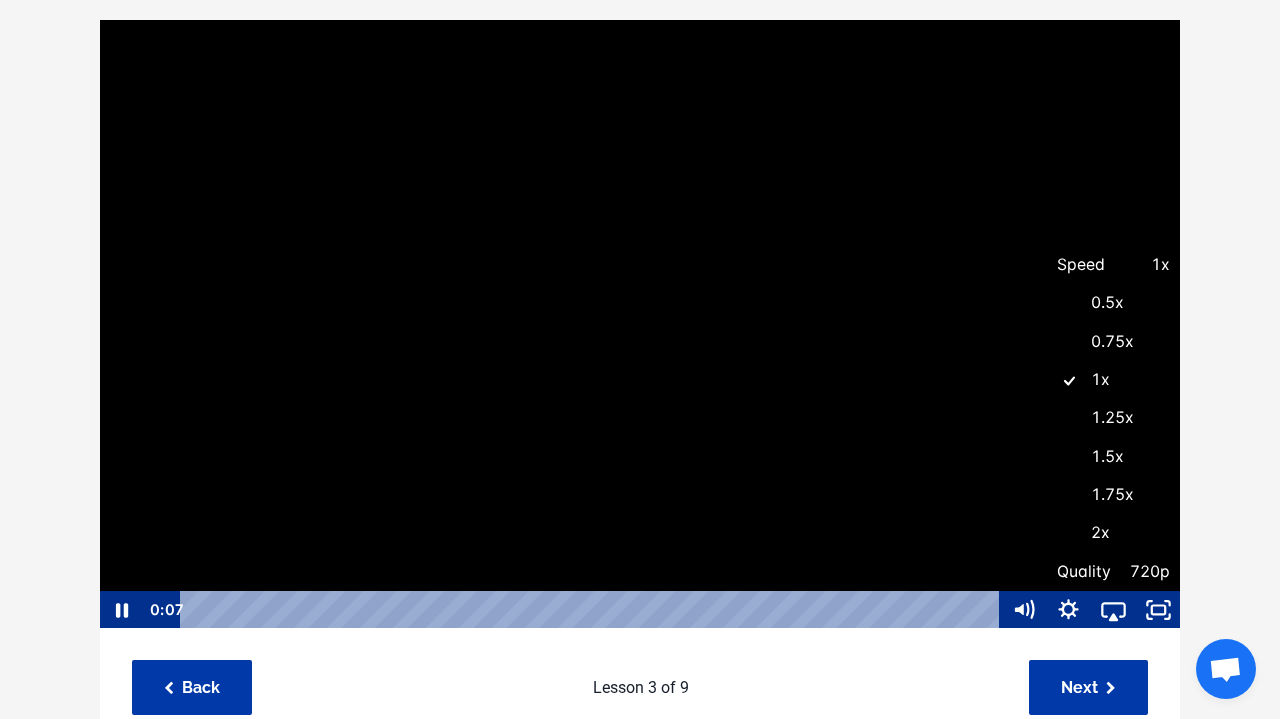 click on "1.25x" at bounding box center (1113, 418) 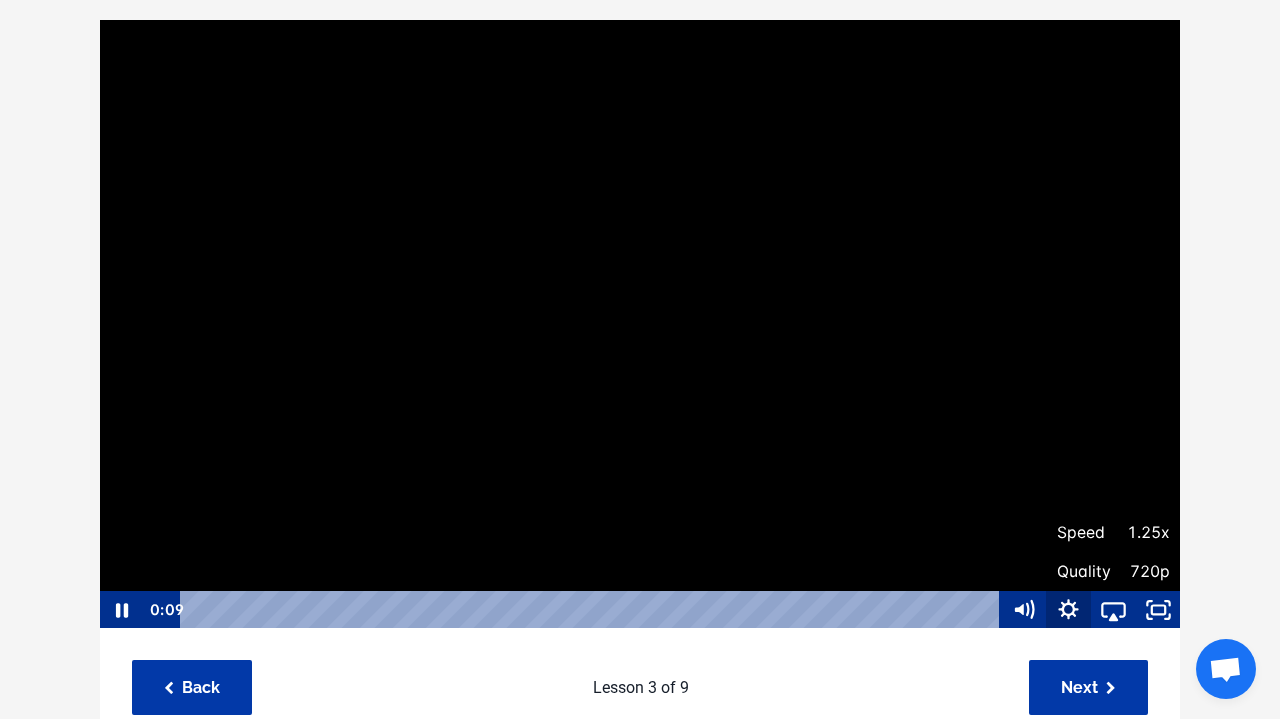 click 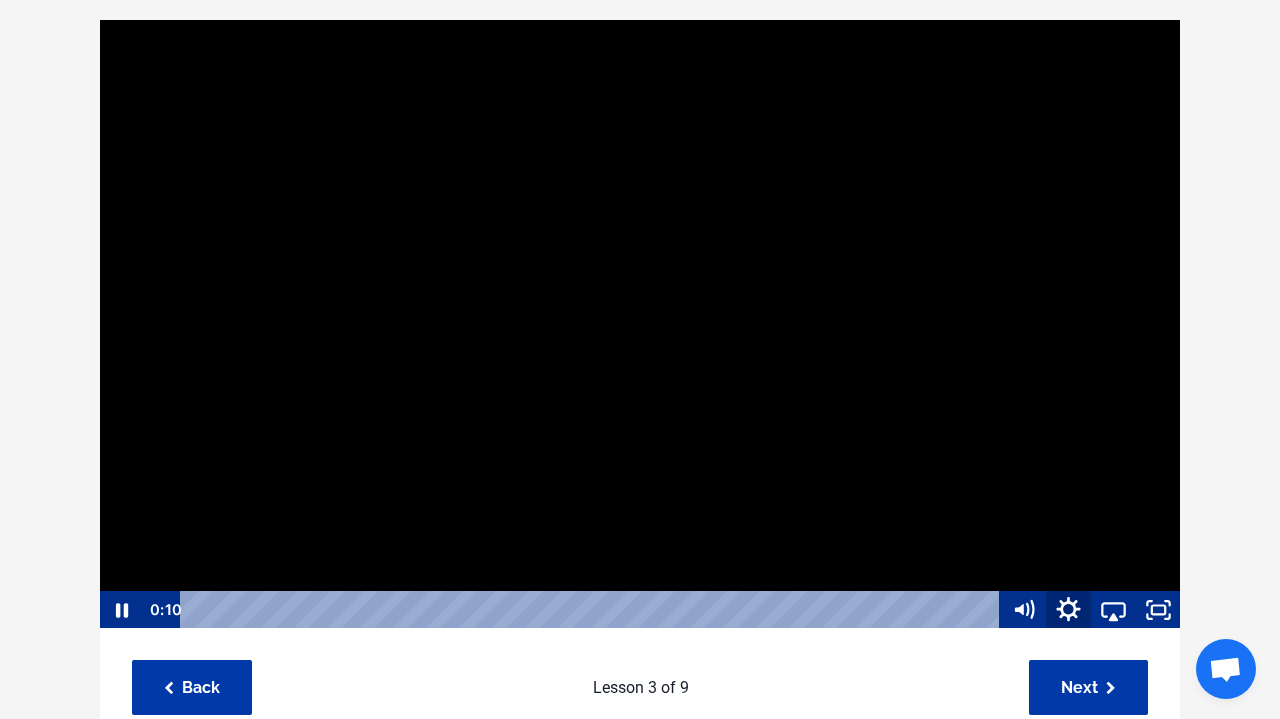click 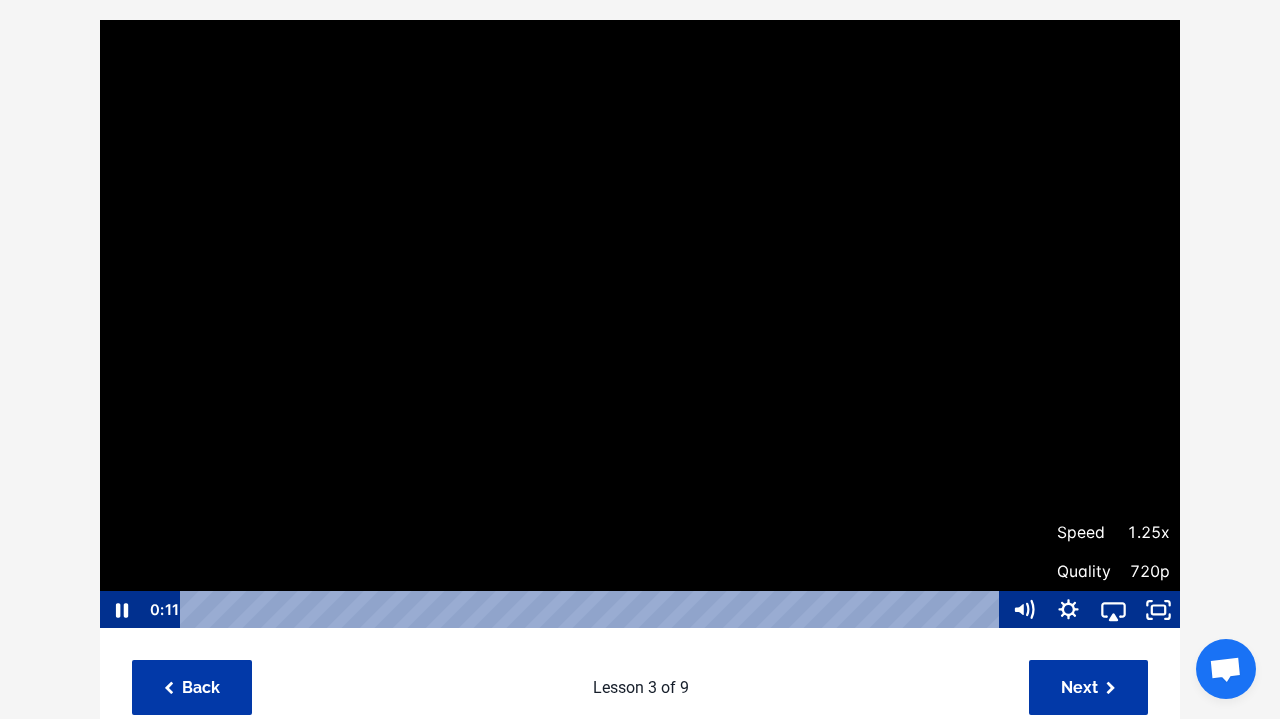 click on "Quality" at bounding box center (1085, 572) 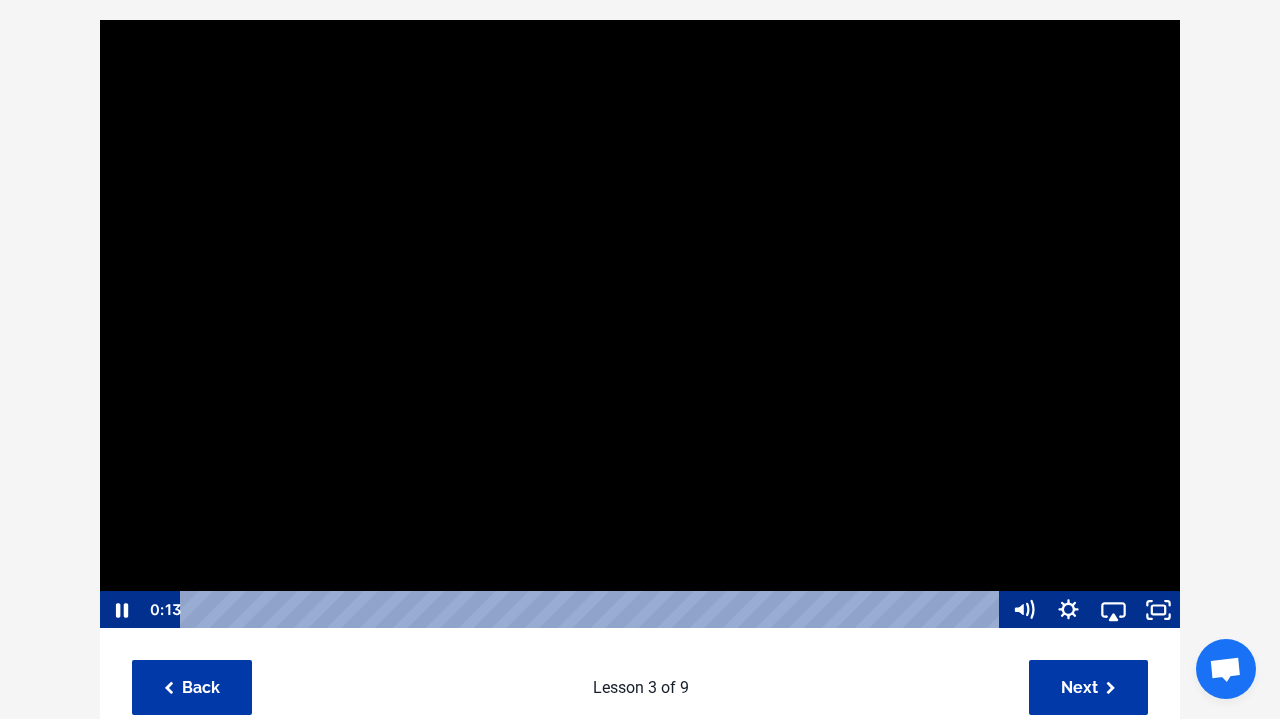 scroll, scrollTop: 1, scrollLeft: 0, axis: vertical 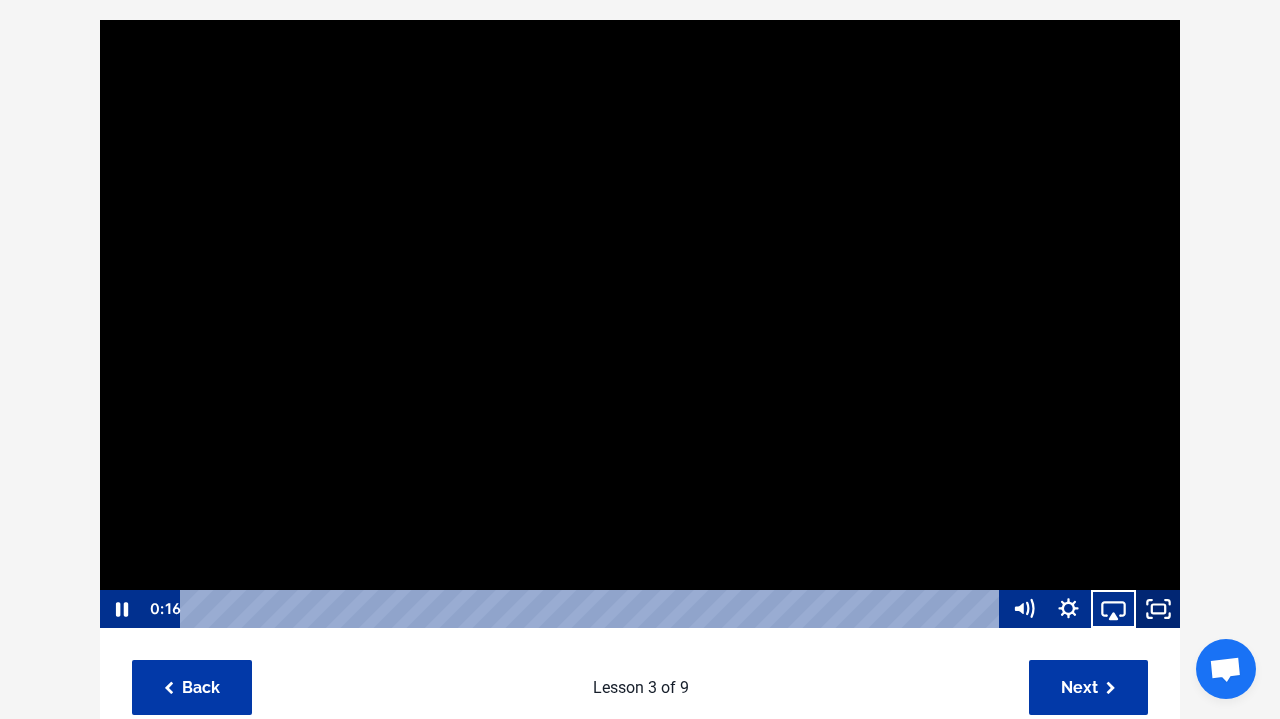 click 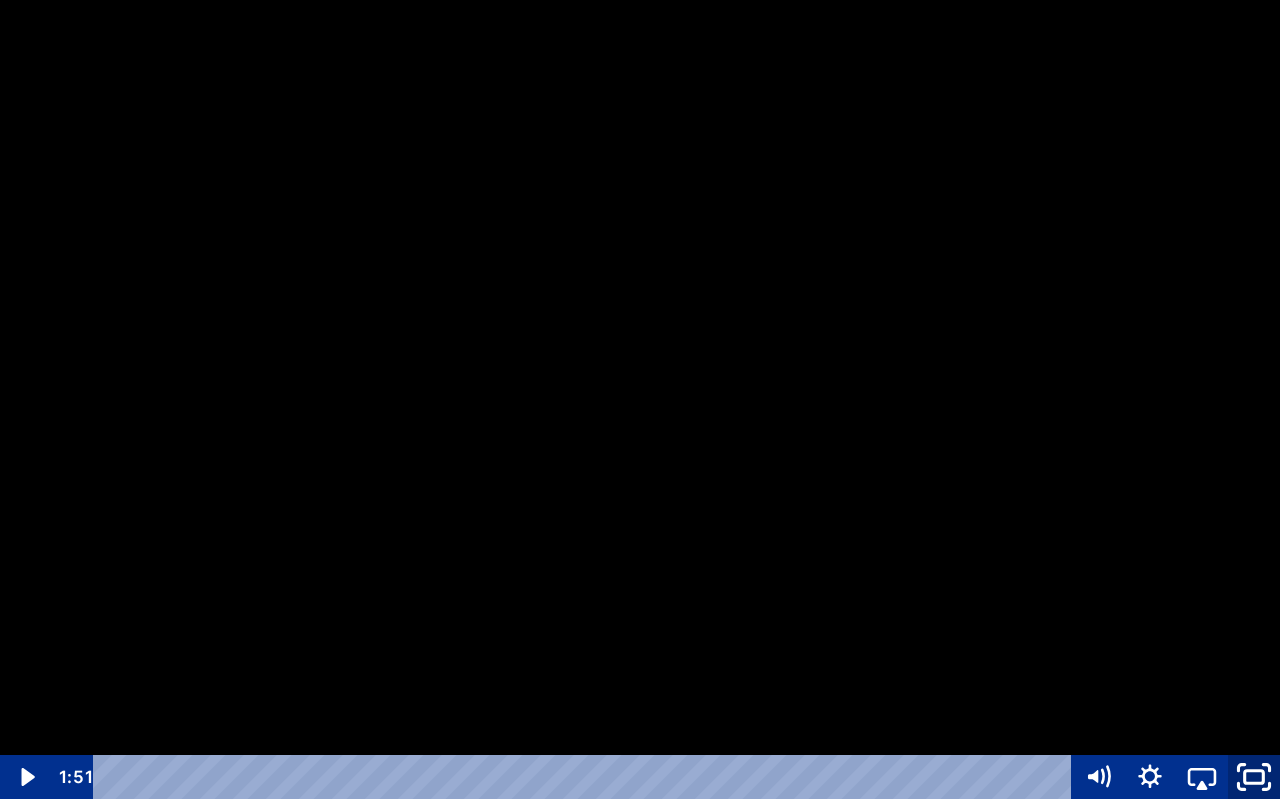click 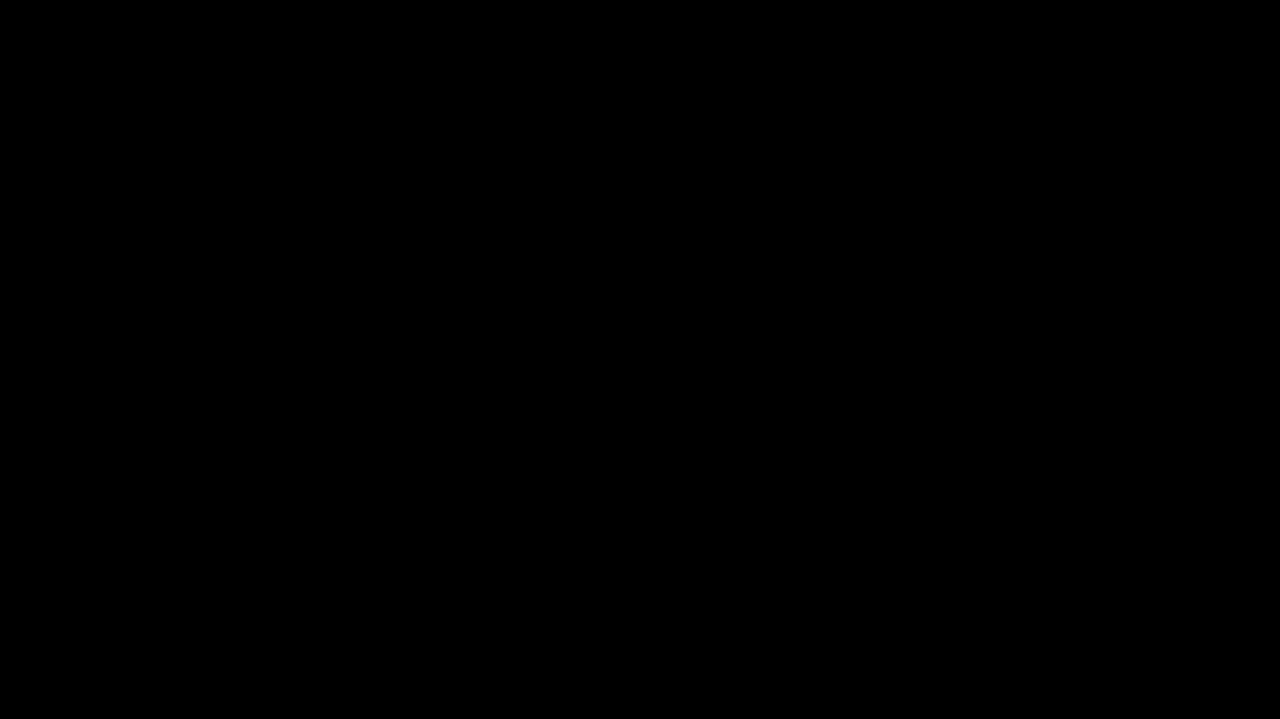 scroll, scrollTop: 252, scrollLeft: 0, axis: vertical 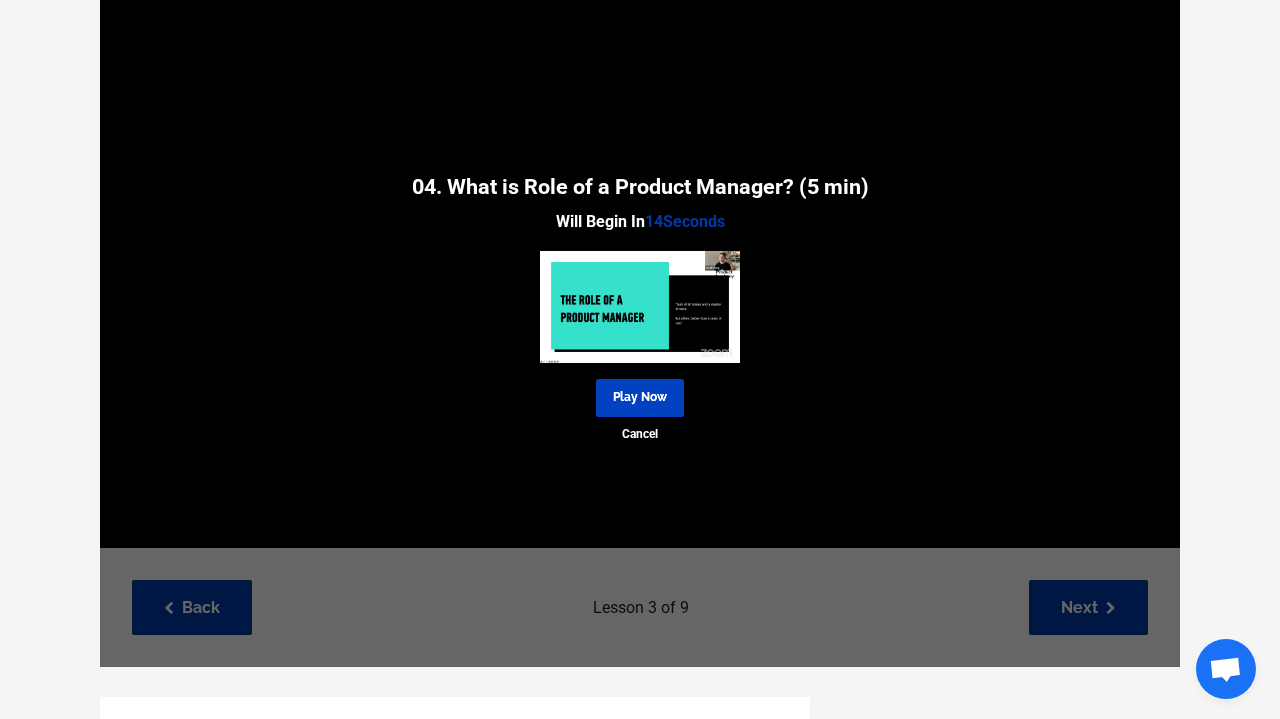 click on "Play Now" at bounding box center (640, 397) 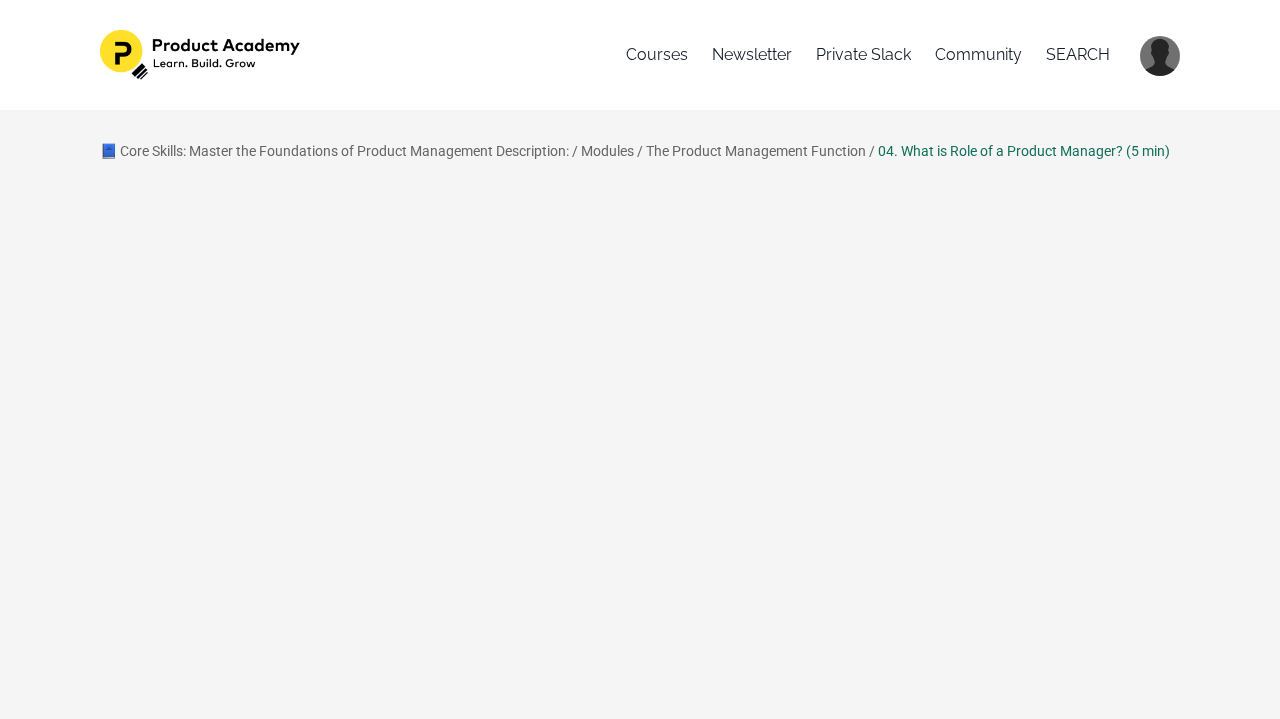 scroll, scrollTop: 0, scrollLeft: 0, axis: both 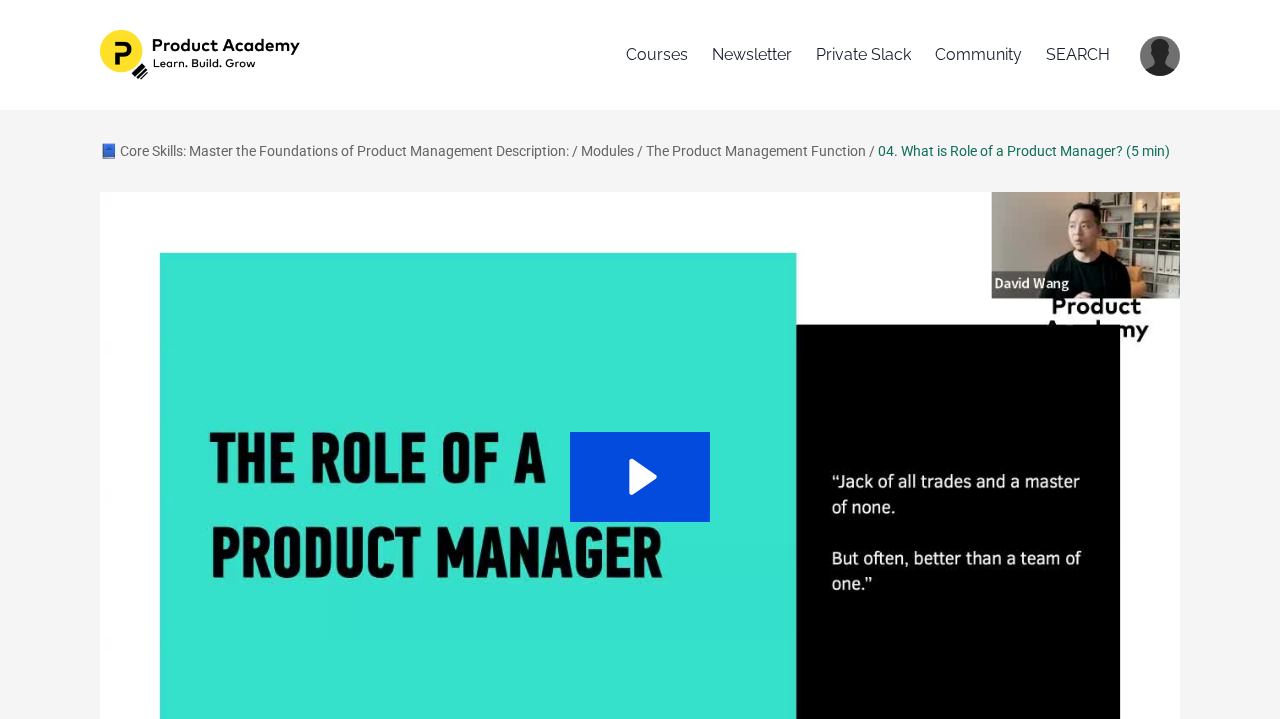 click 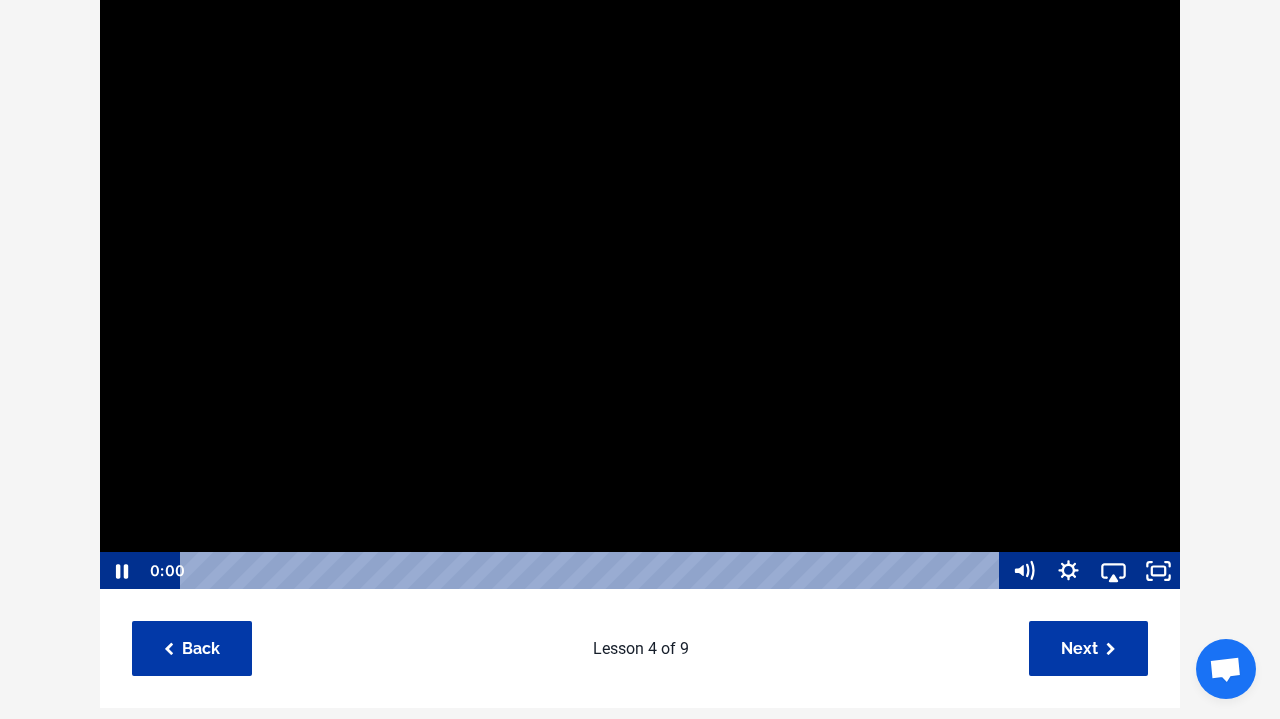 scroll, scrollTop: 217, scrollLeft: 0, axis: vertical 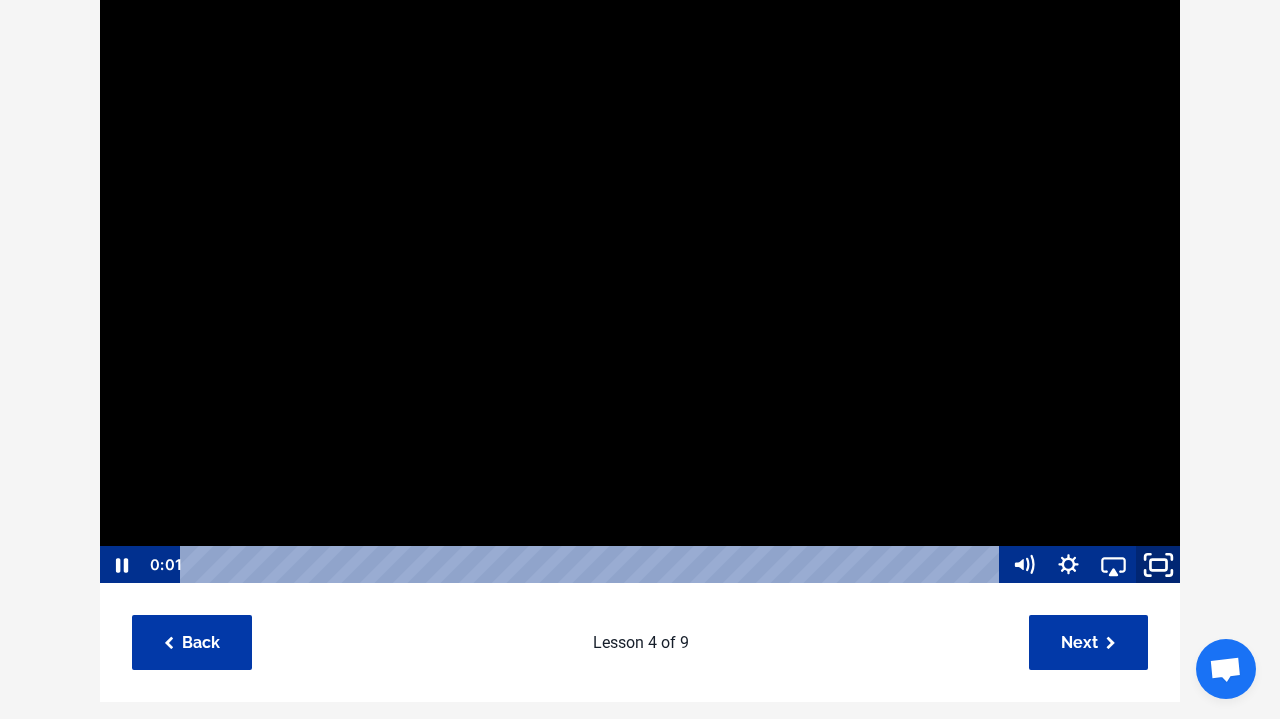 click 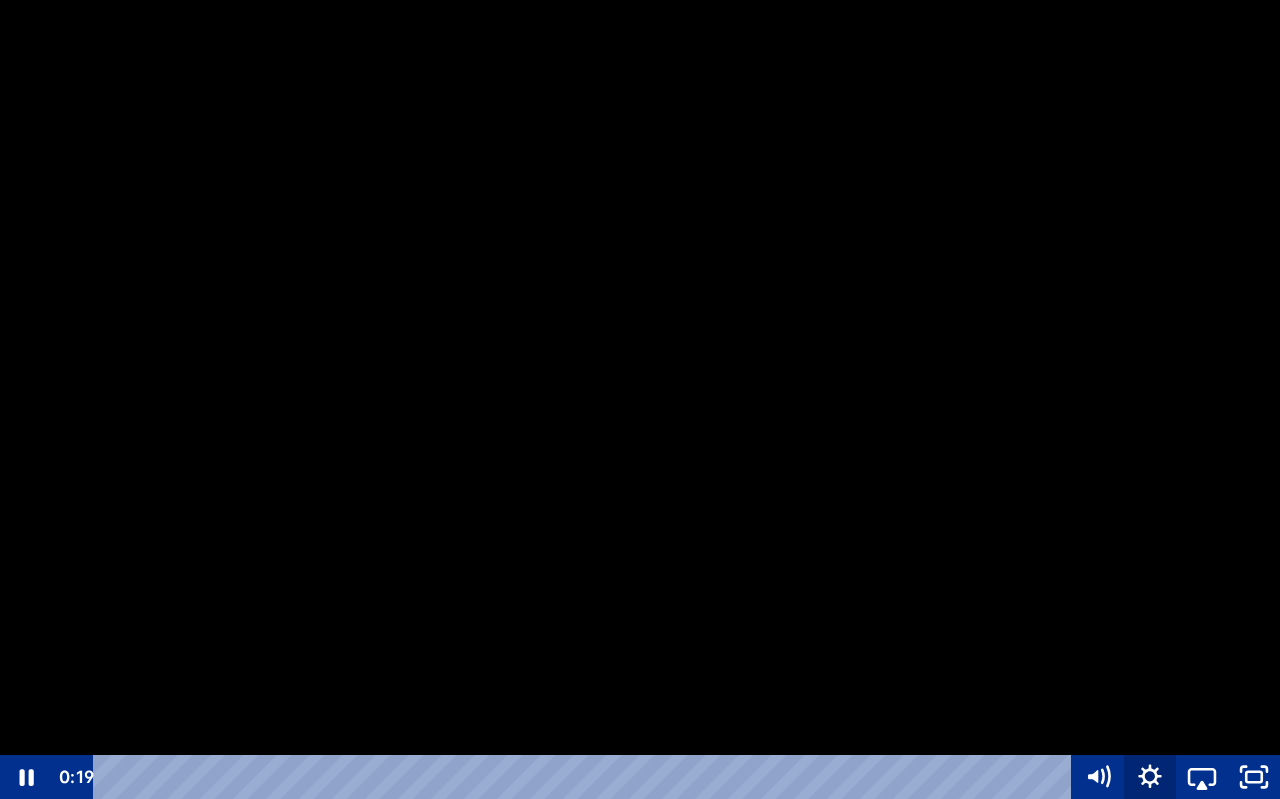 click 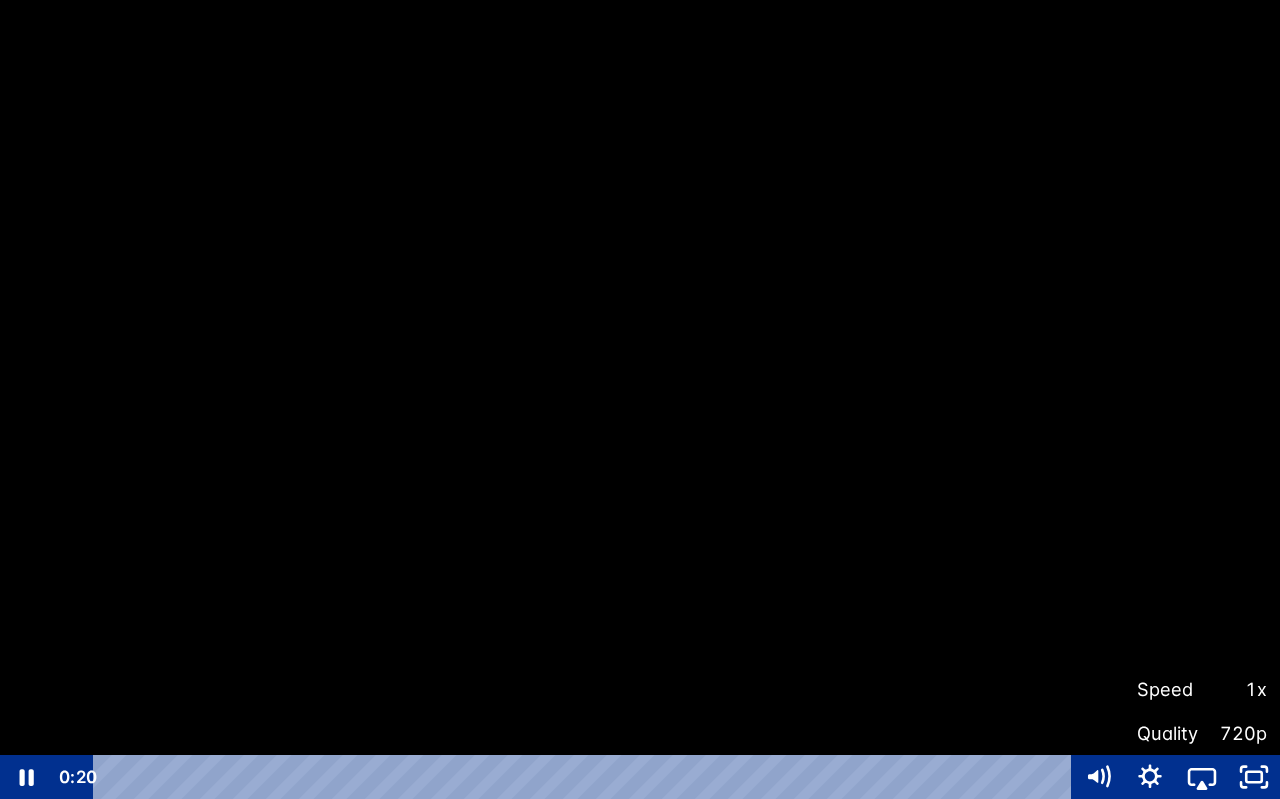 click on "Speed" at bounding box center [1169, 689] 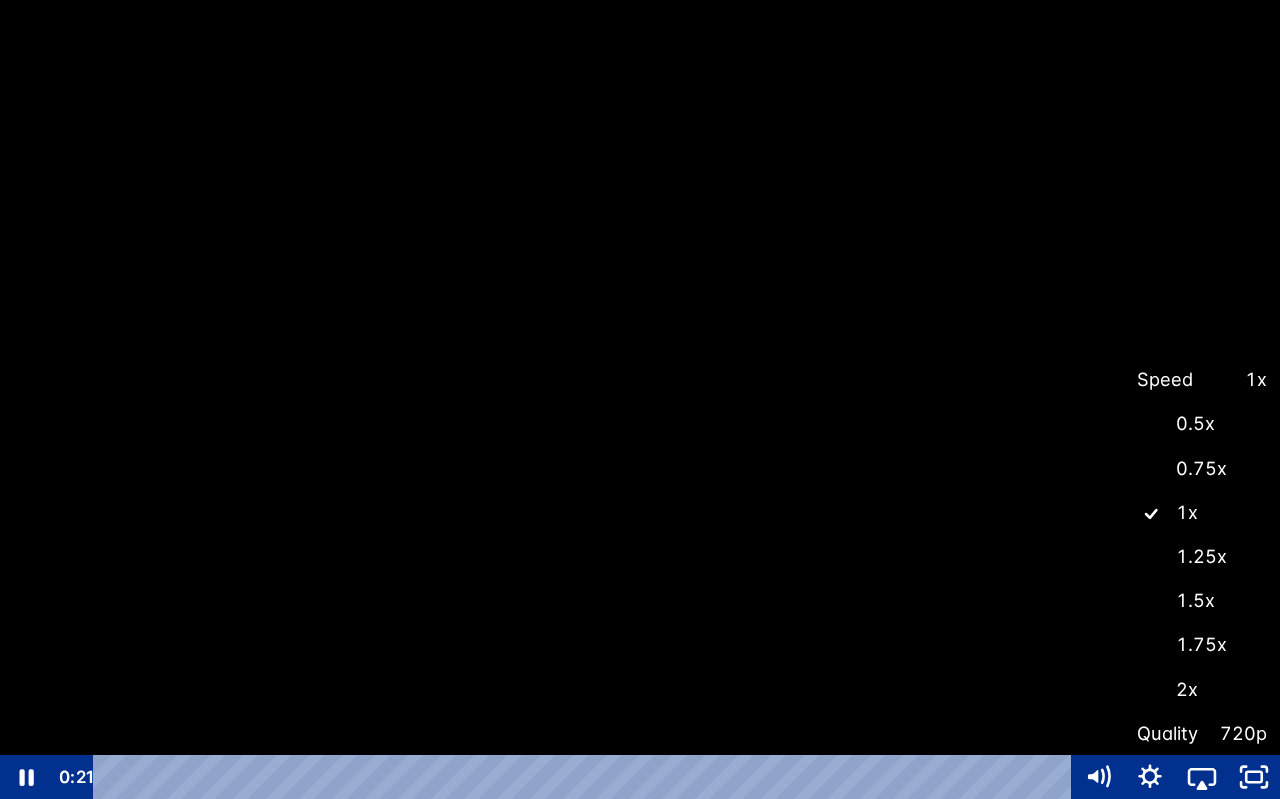 click on "1.25x" at bounding box center (1202, 557) 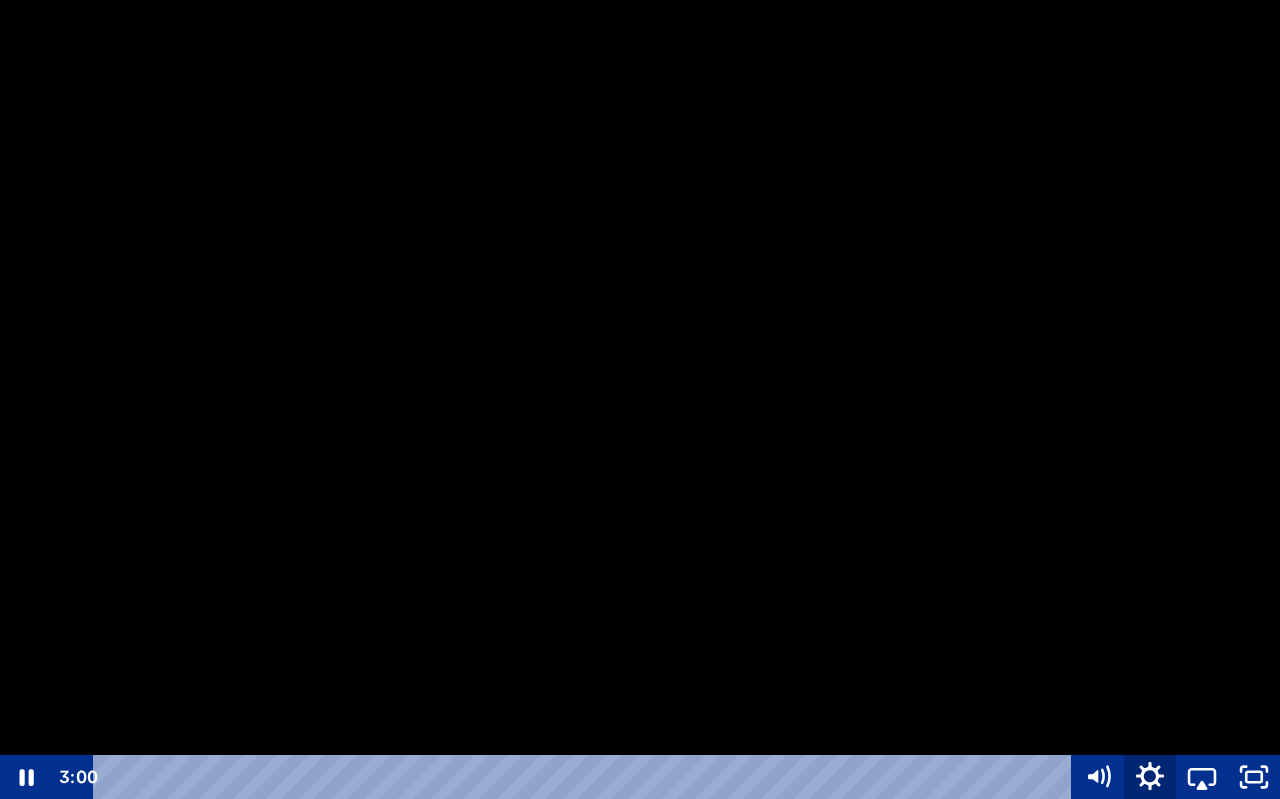 click 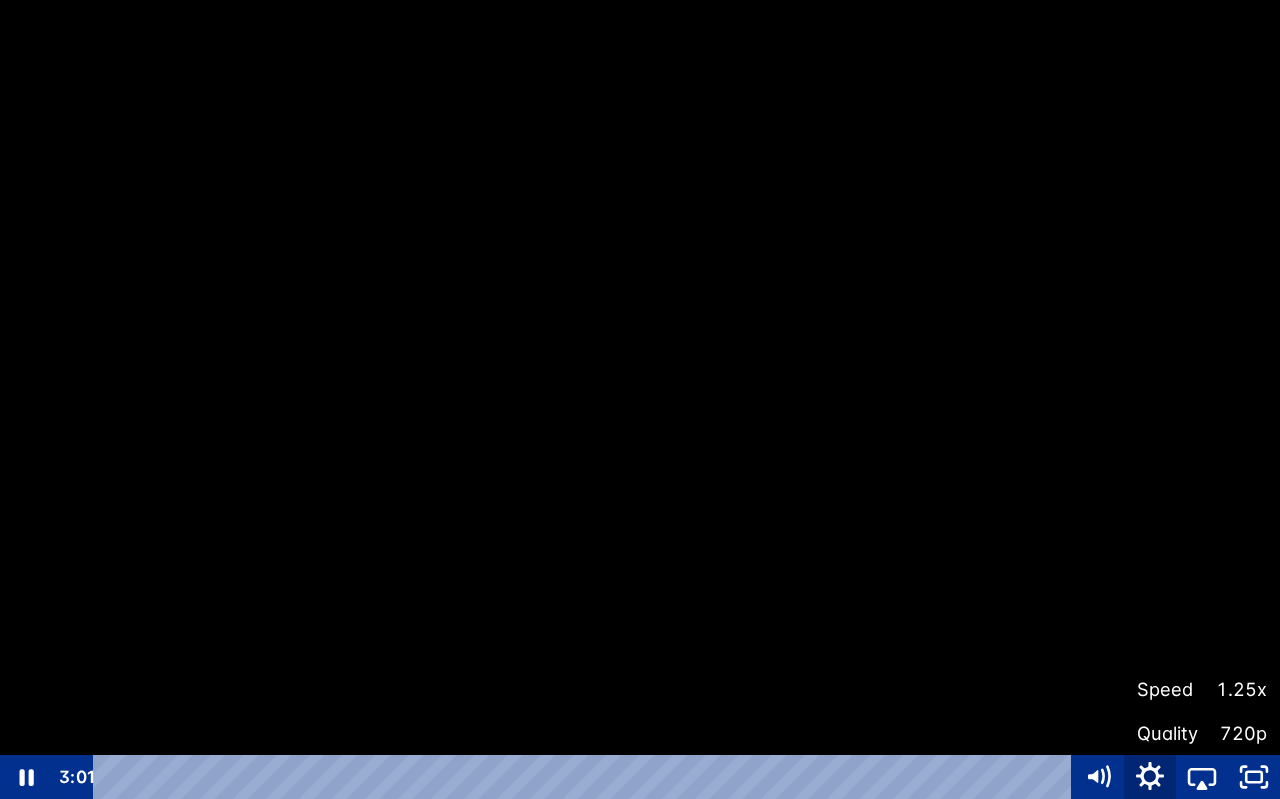 click 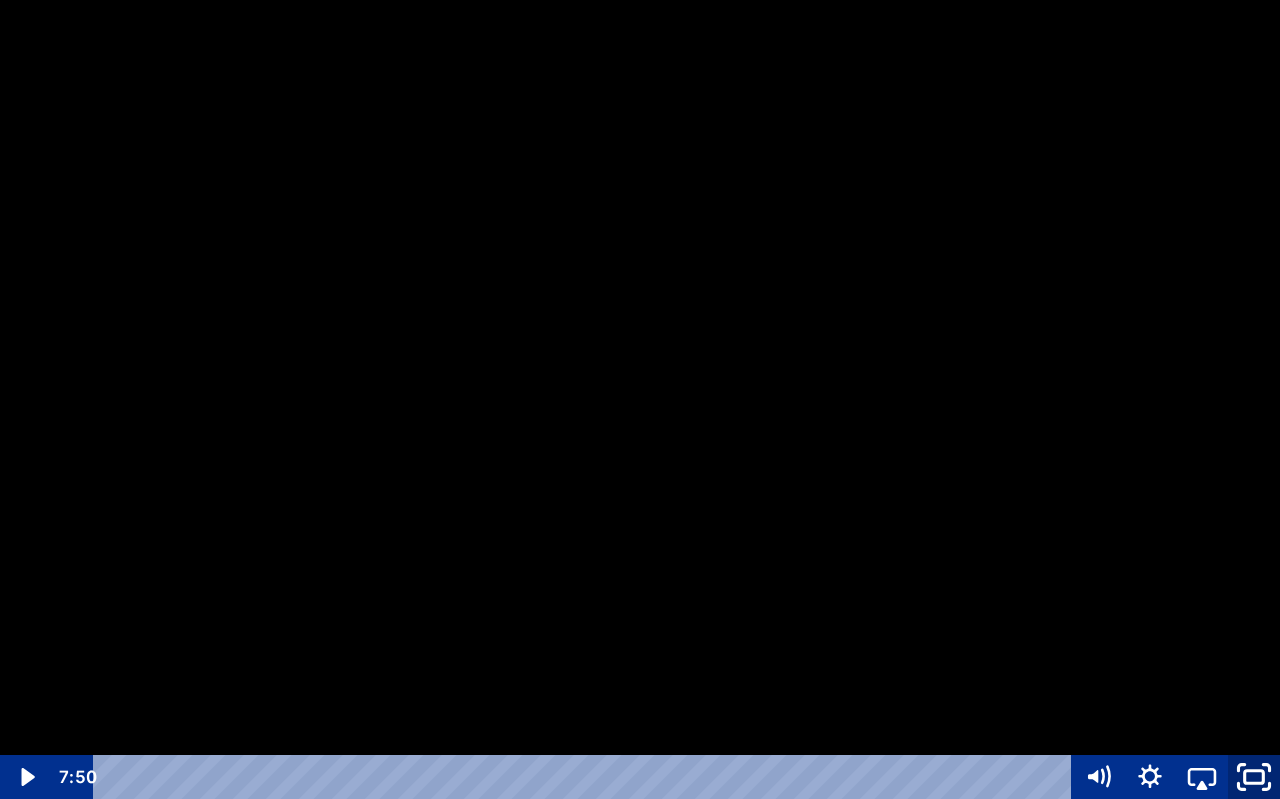 click 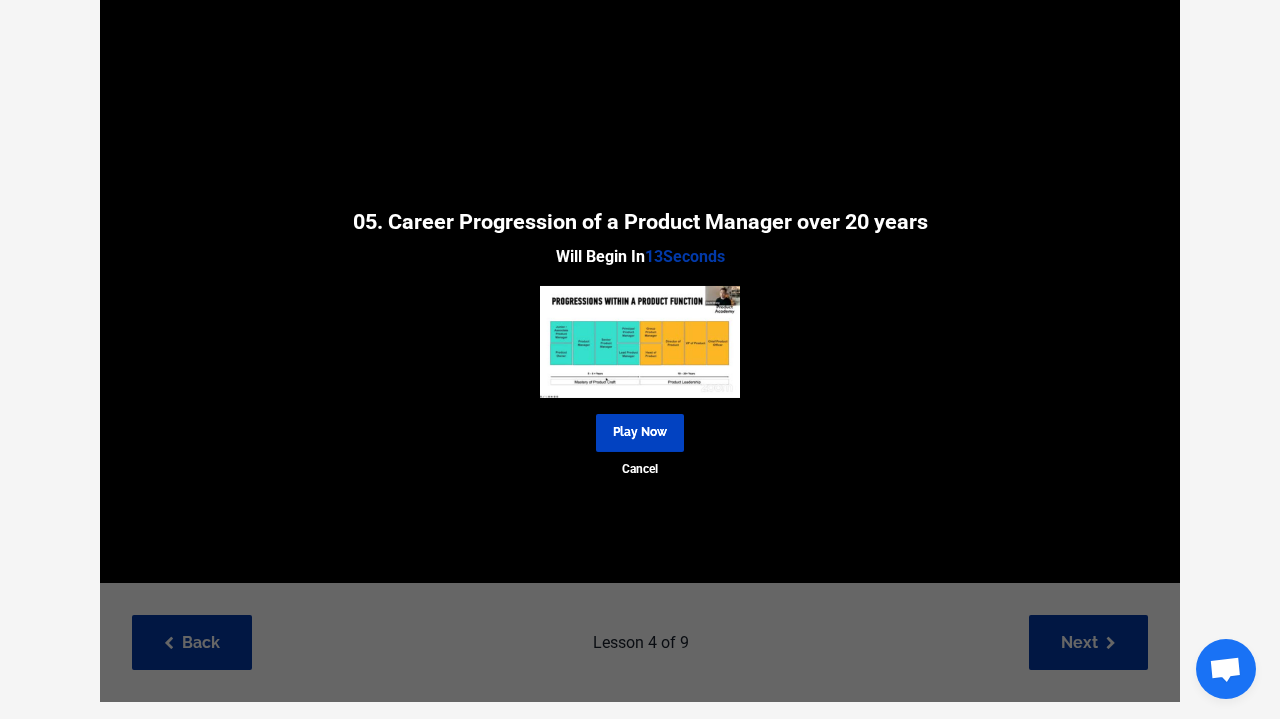 click on "Play Now" at bounding box center (640, 432) 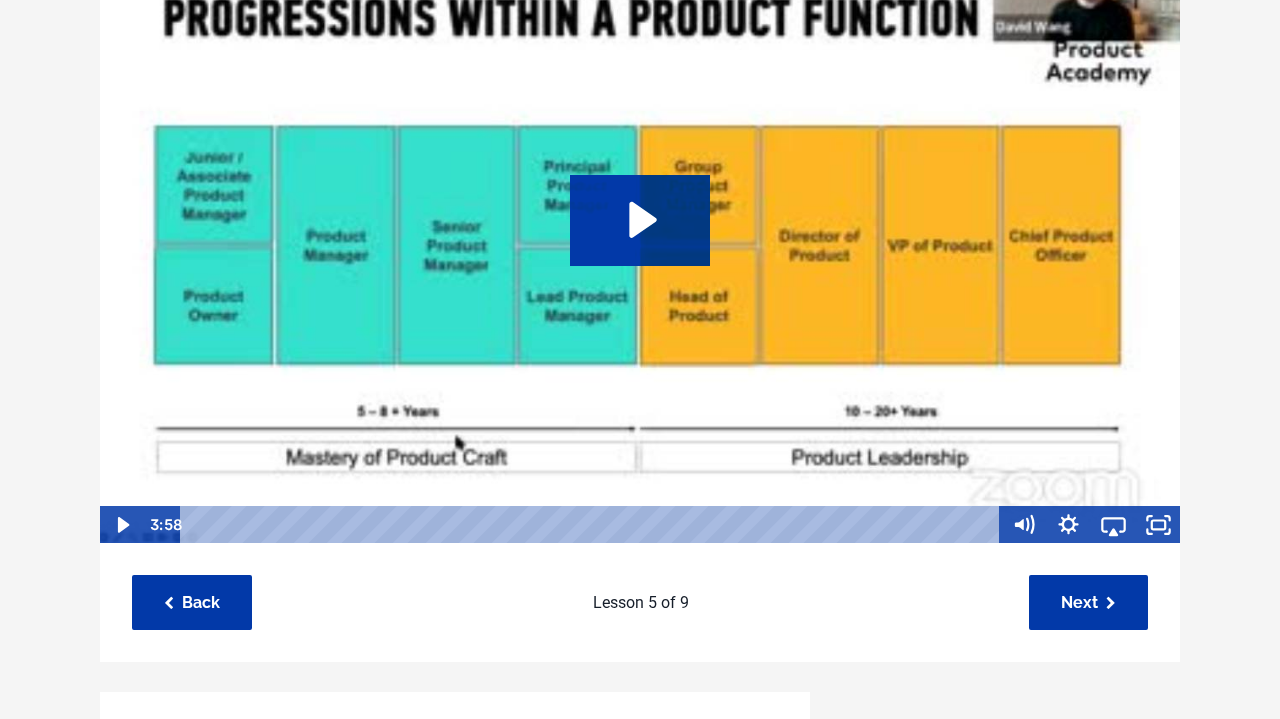 scroll, scrollTop: 267, scrollLeft: 0, axis: vertical 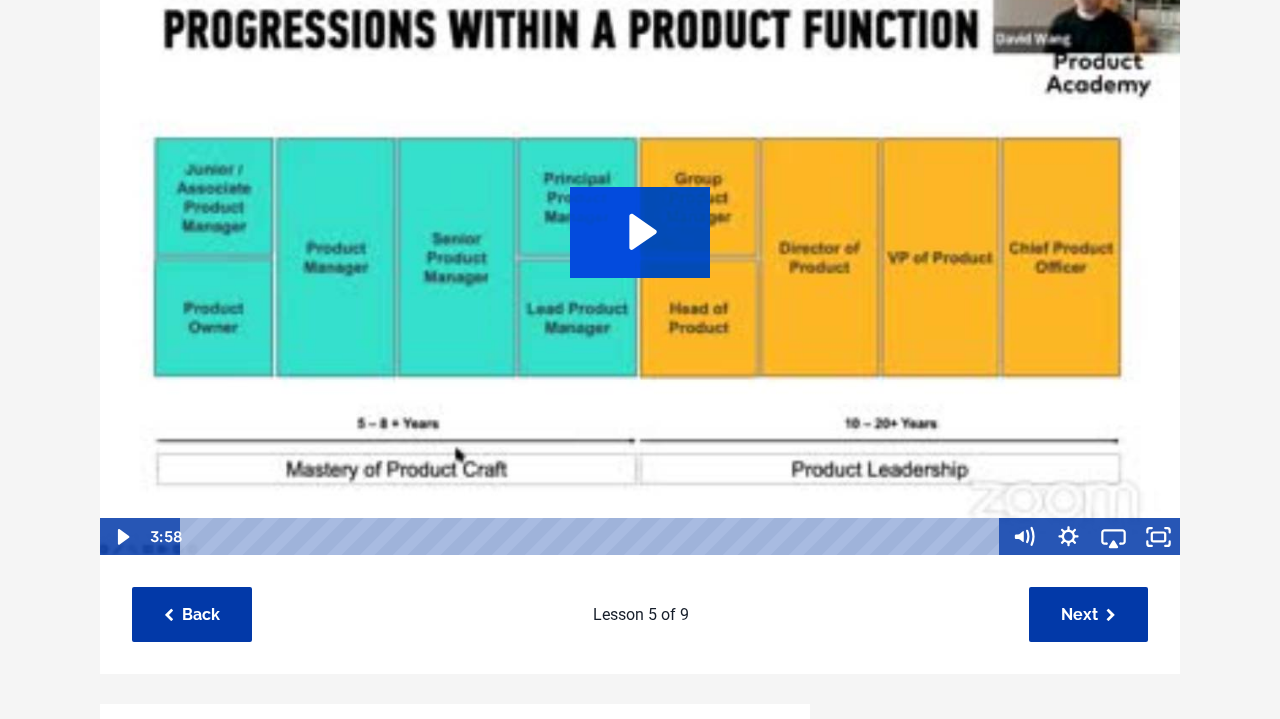 click 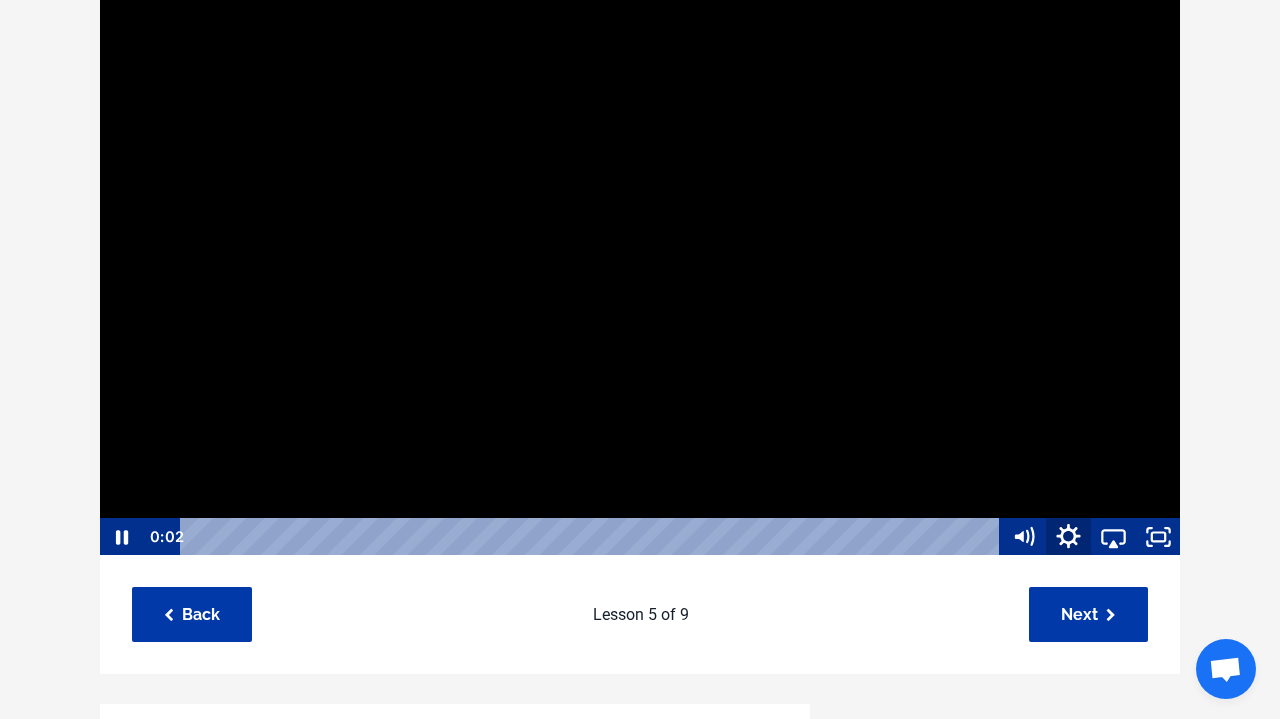 click 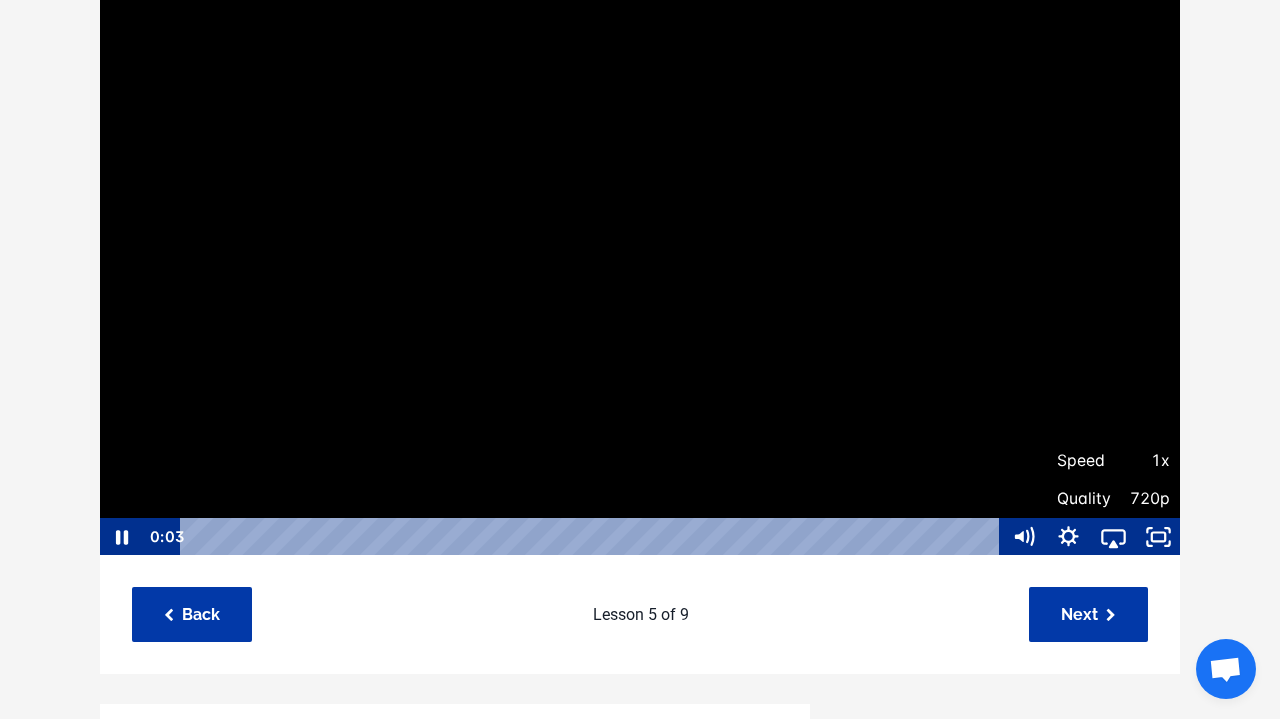 click on "Quality" at bounding box center (1085, 499) 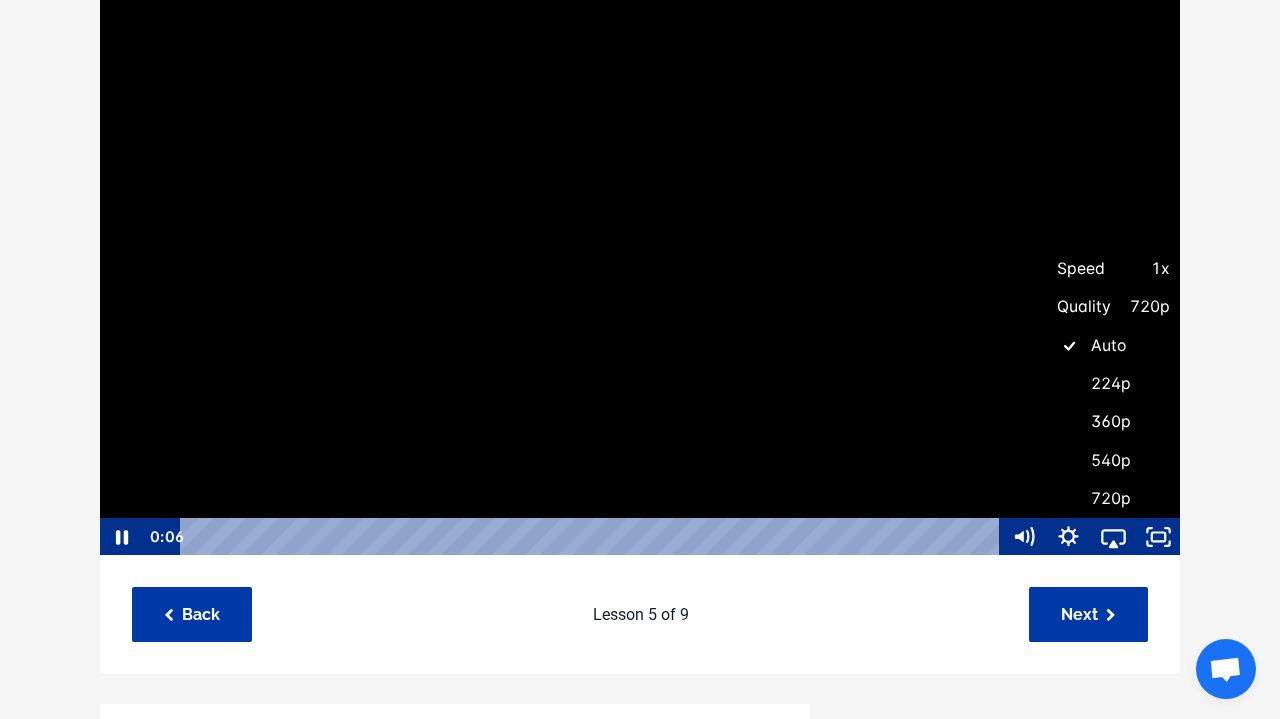 click on "1x" at bounding box center (1141, 269) 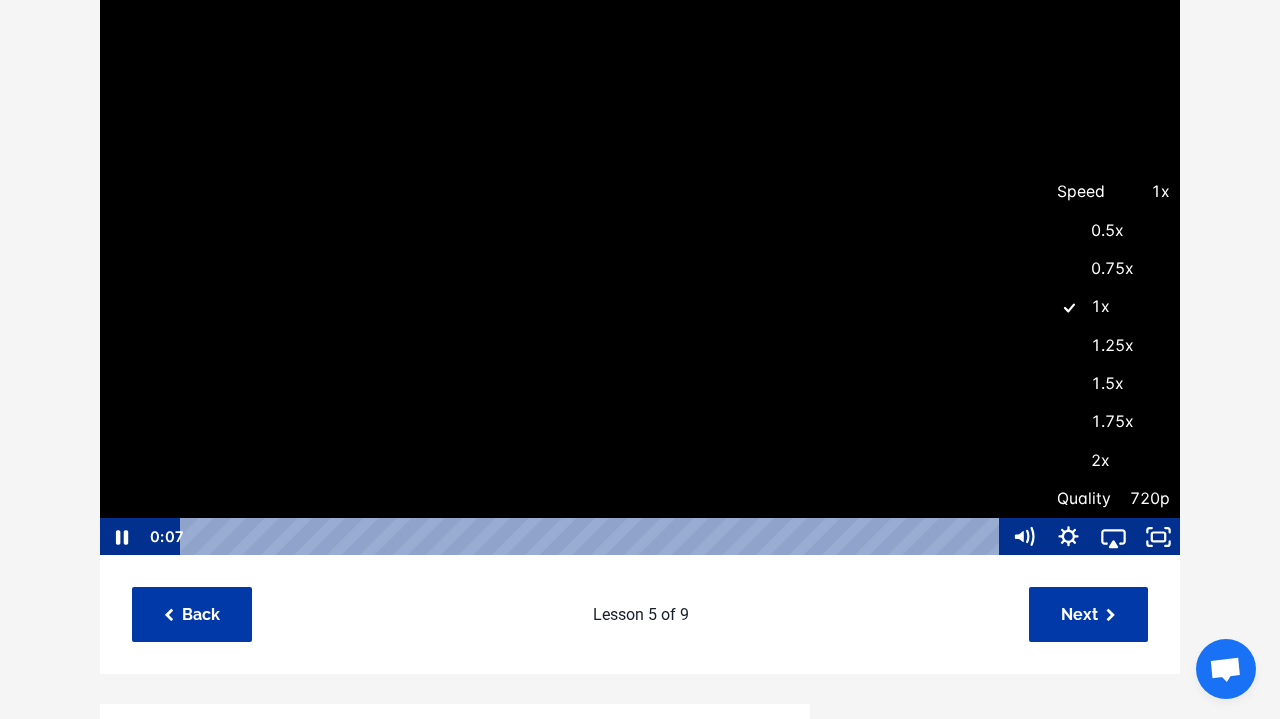 click on "1.25x" at bounding box center [1113, 346] 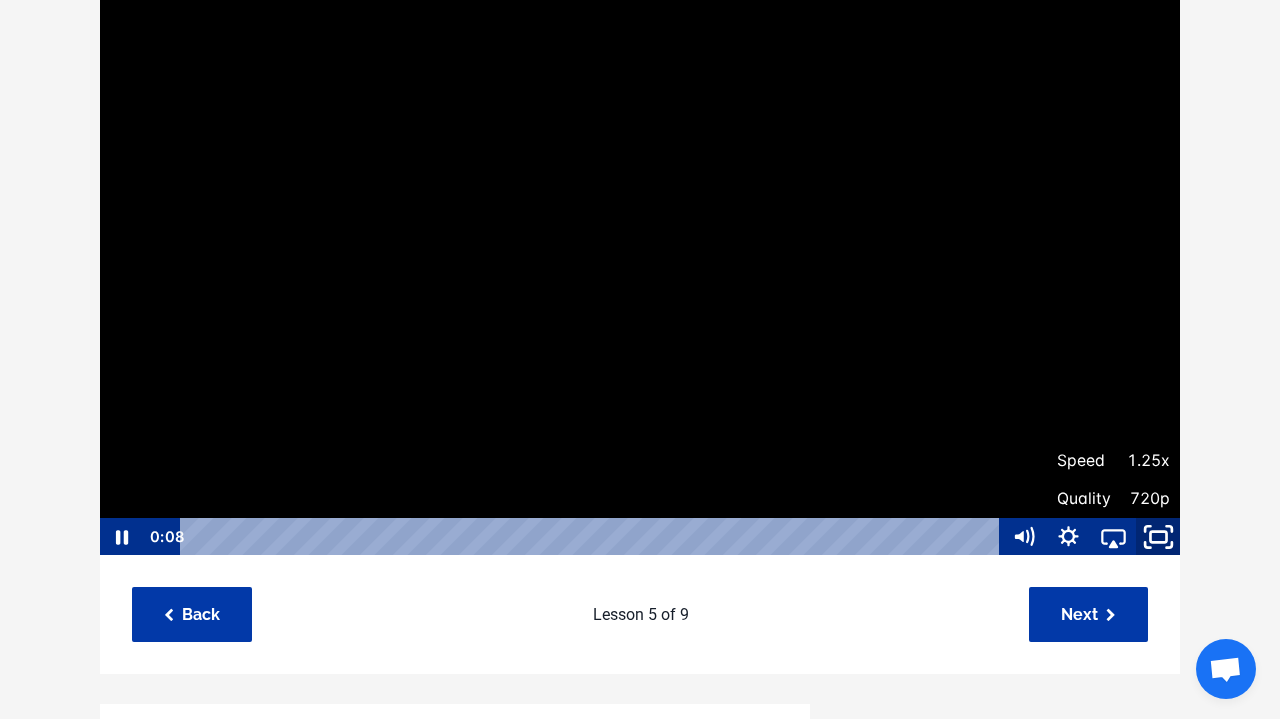 click 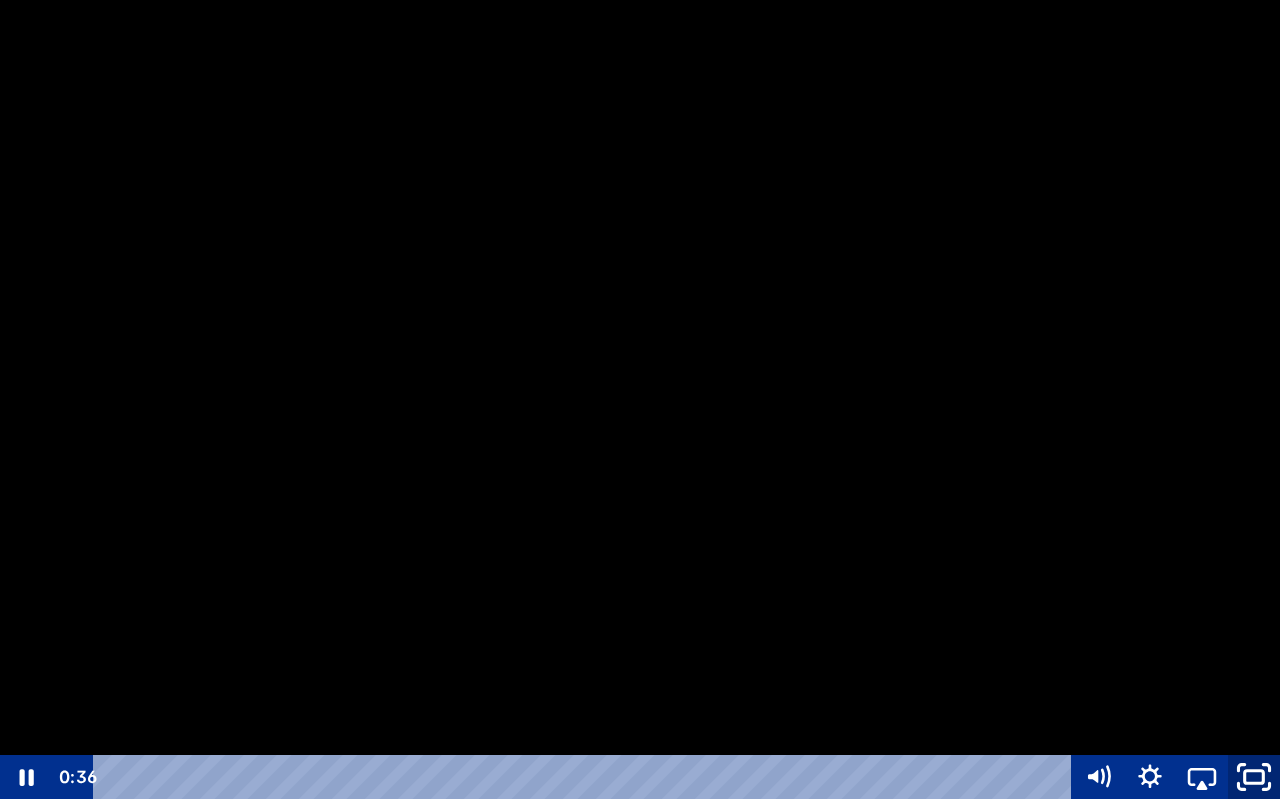 click 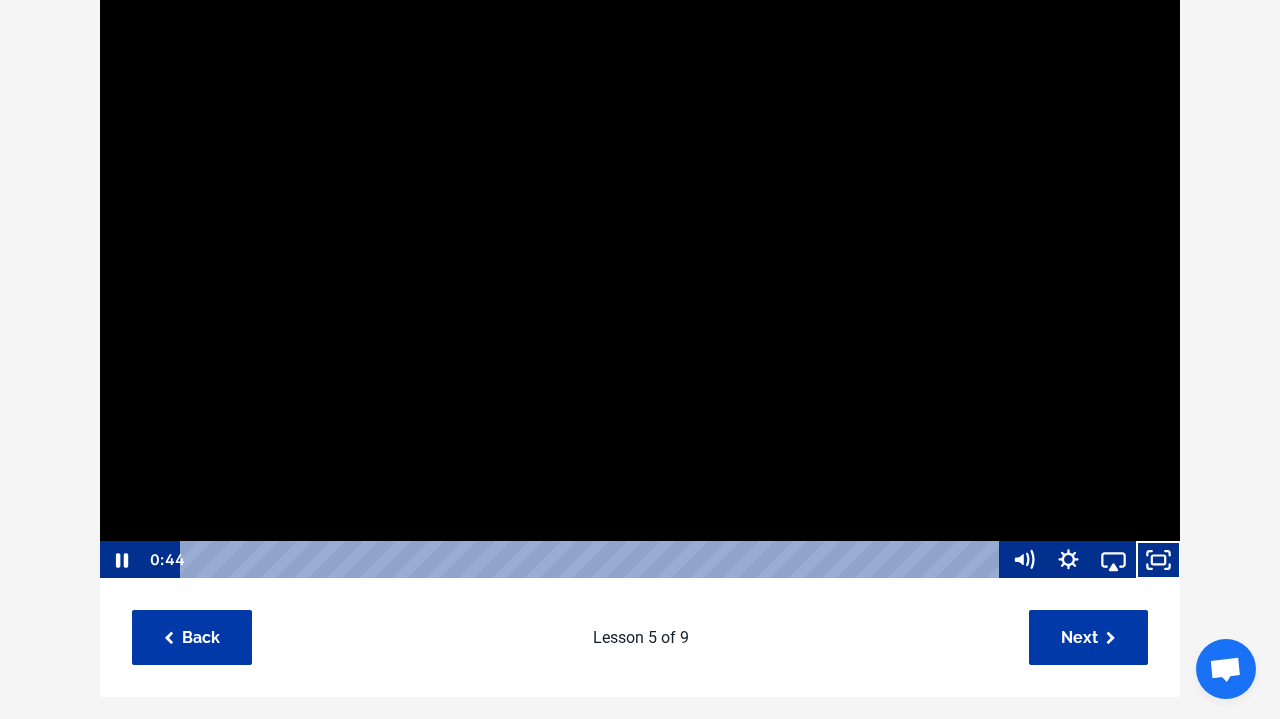 scroll, scrollTop: 225, scrollLeft: 0, axis: vertical 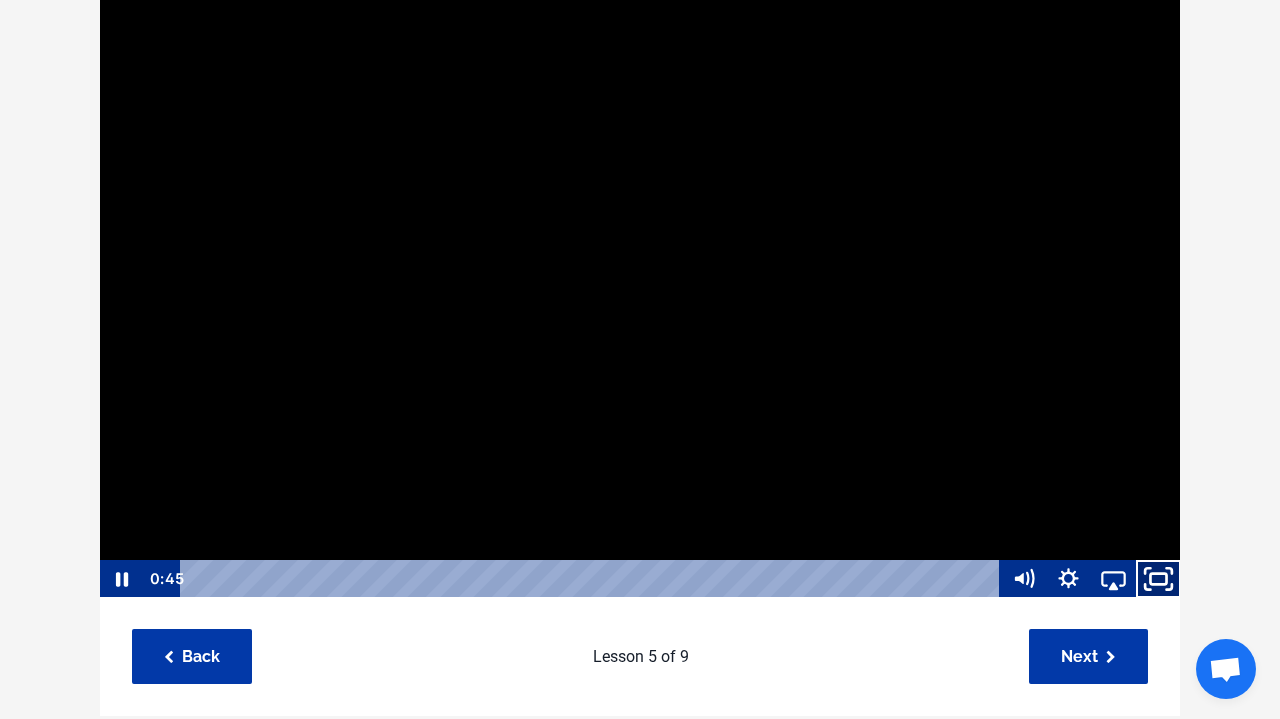 click 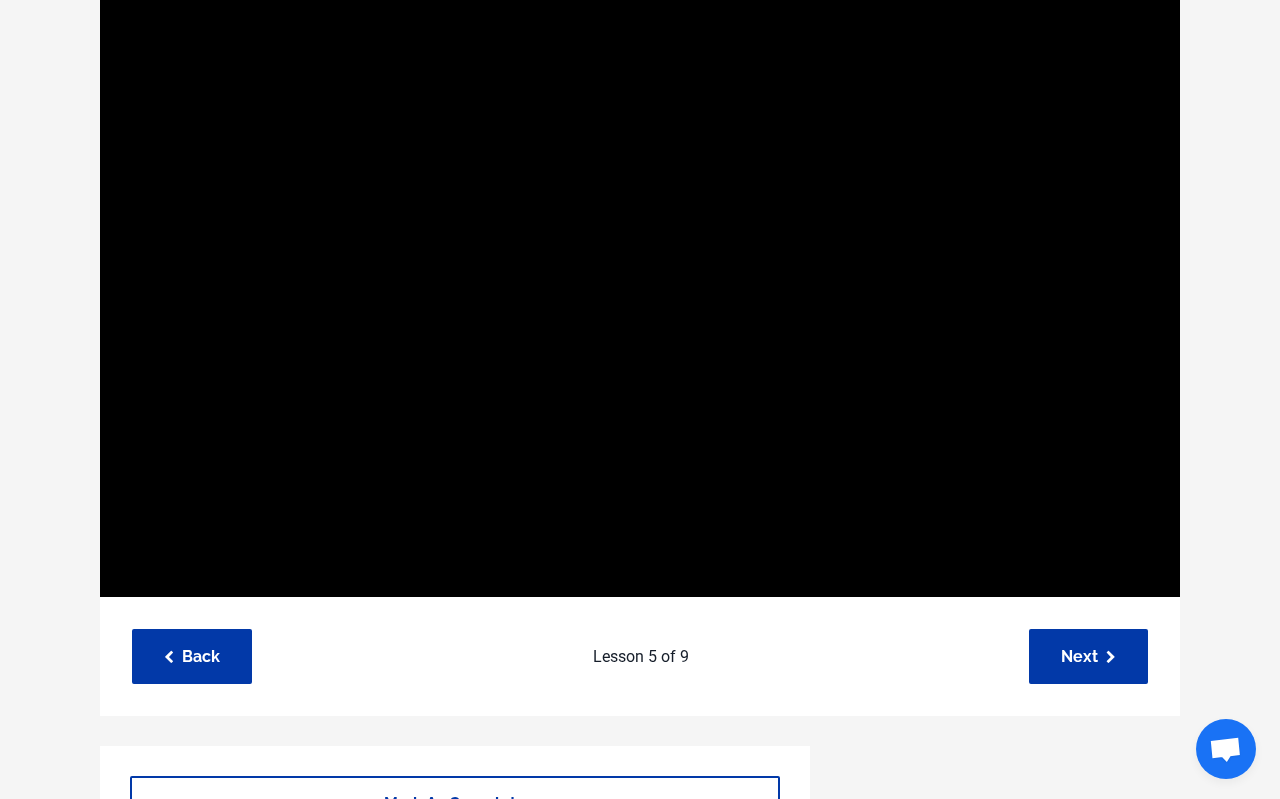 type 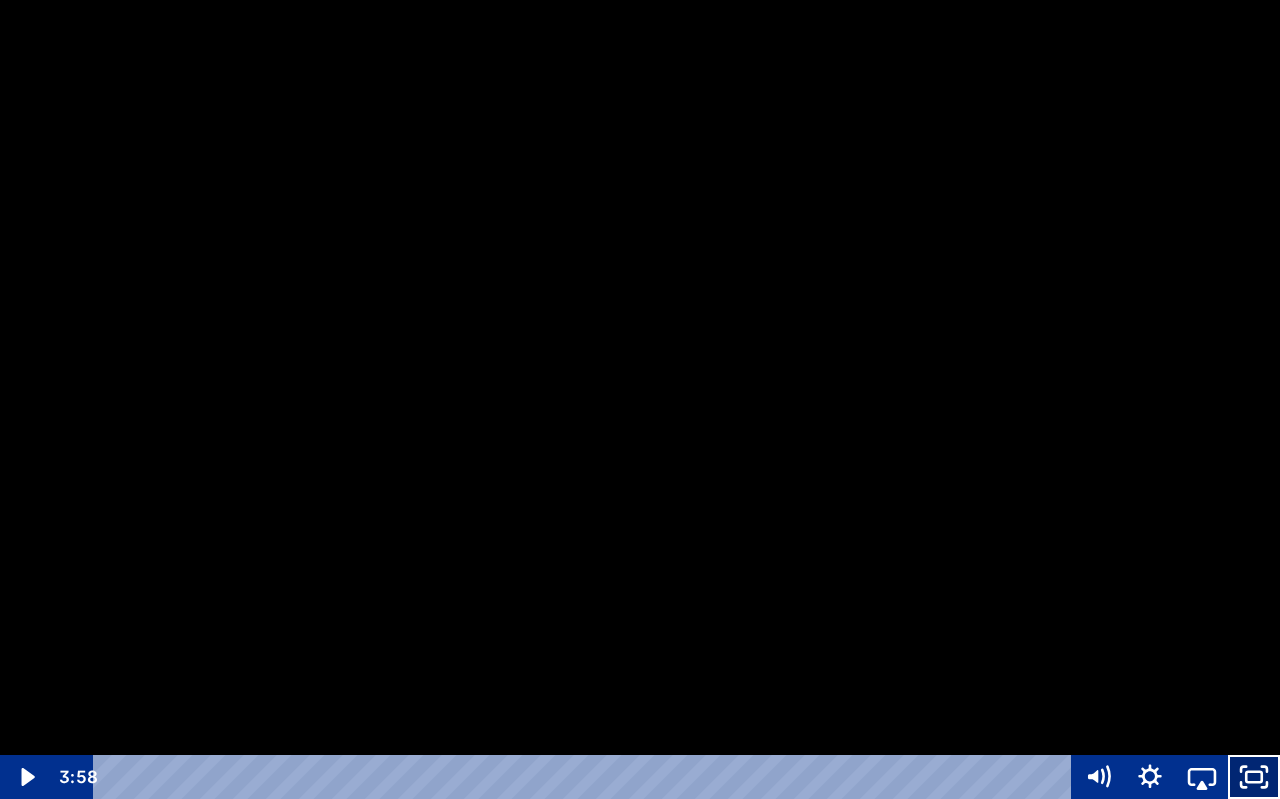 click 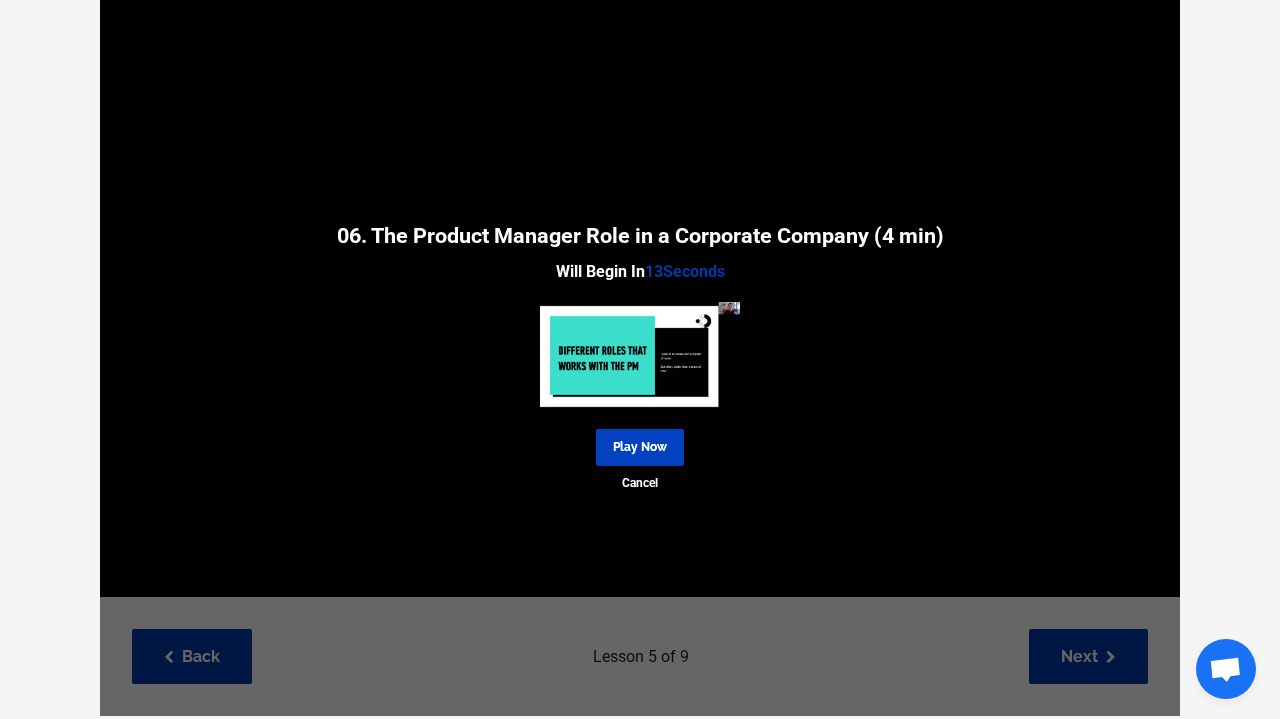 click on "Play Now" at bounding box center (640, 447) 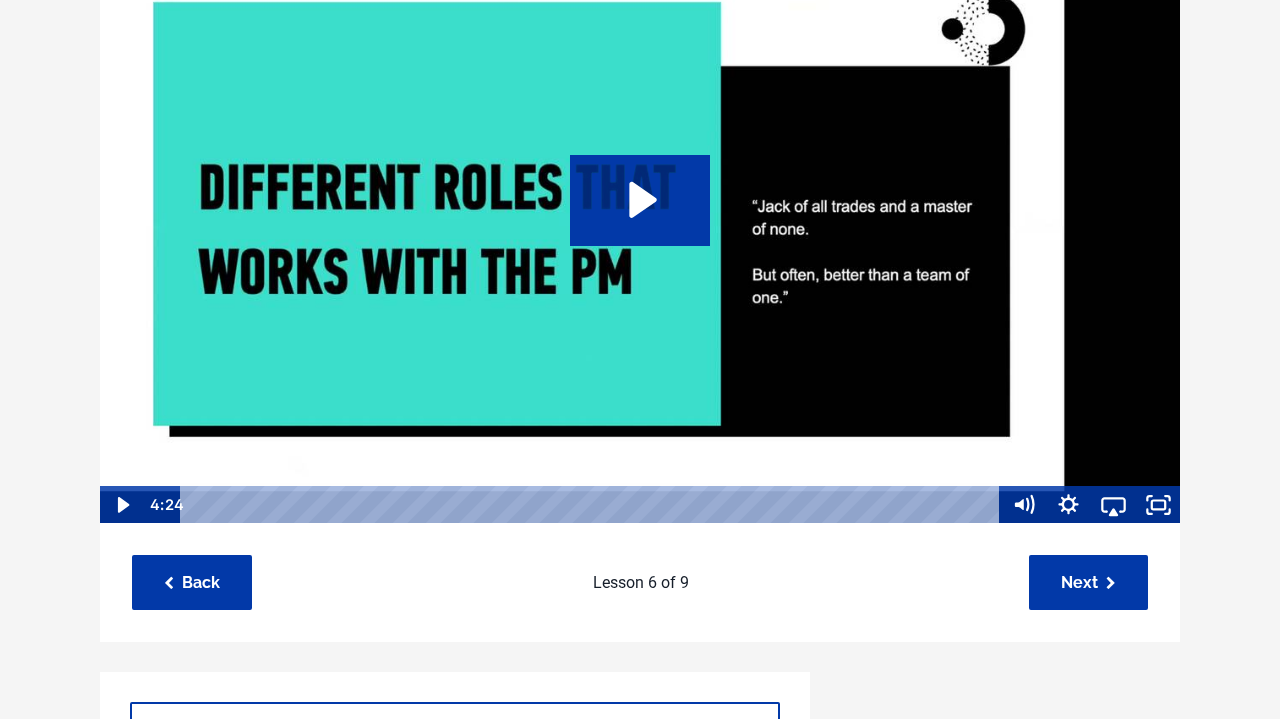 scroll, scrollTop: 356, scrollLeft: 0, axis: vertical 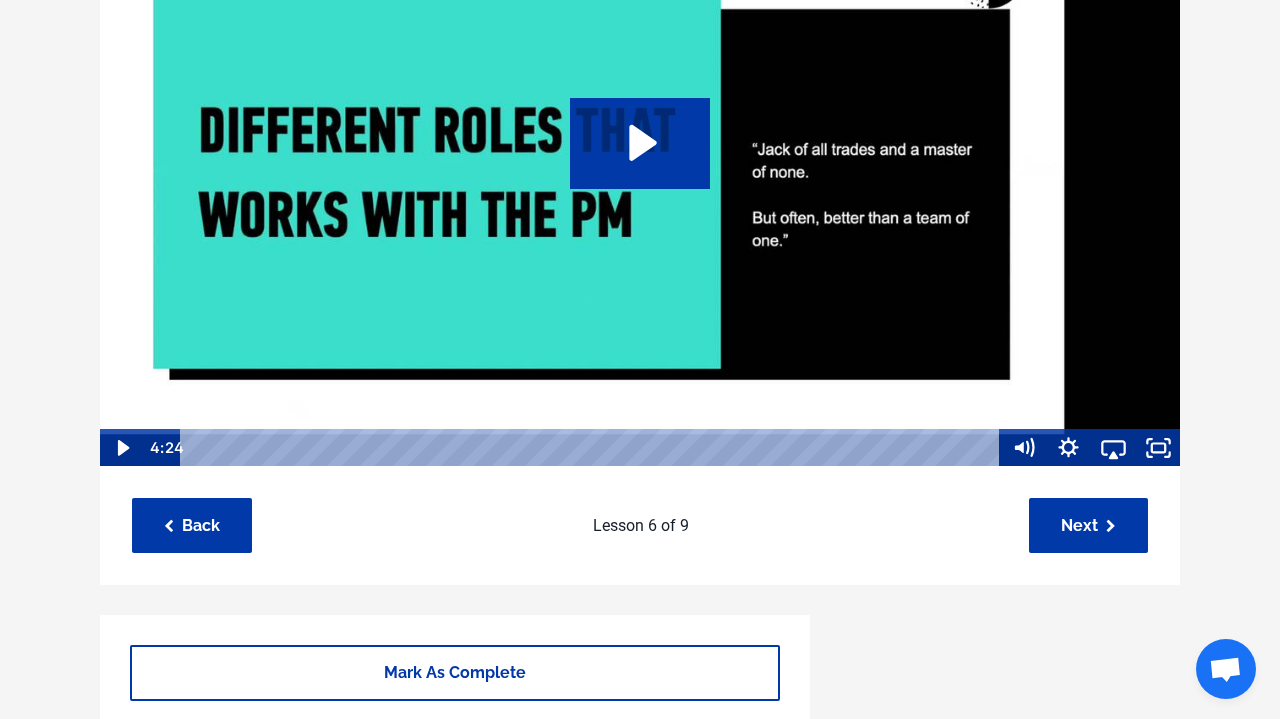 click at bounding box center (640, 163) 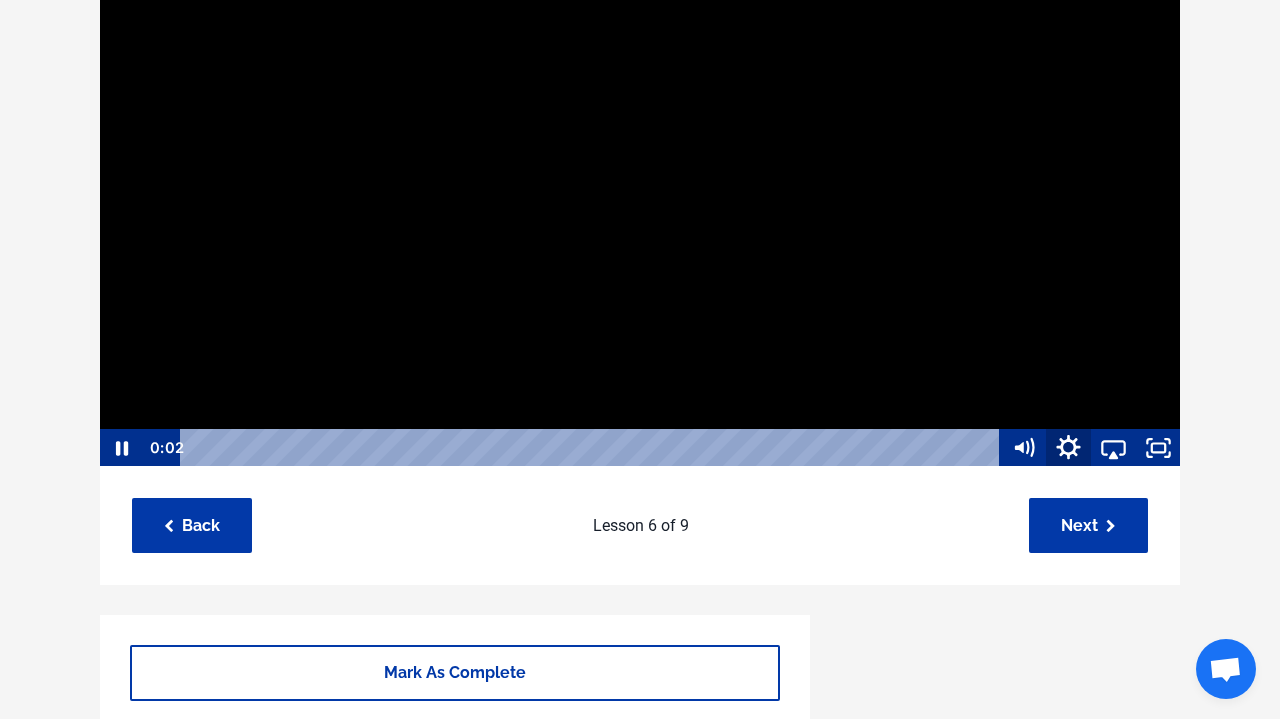 click 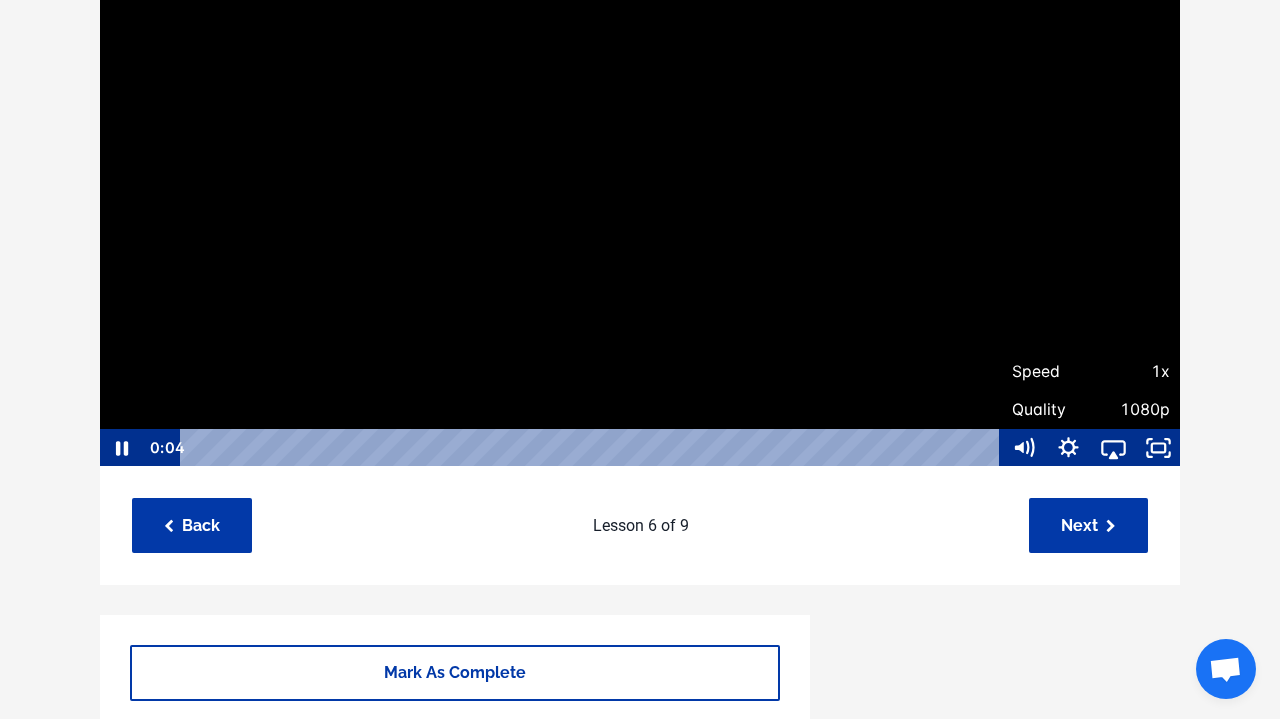 click on "Speed" at bounding box center [1051, 372] 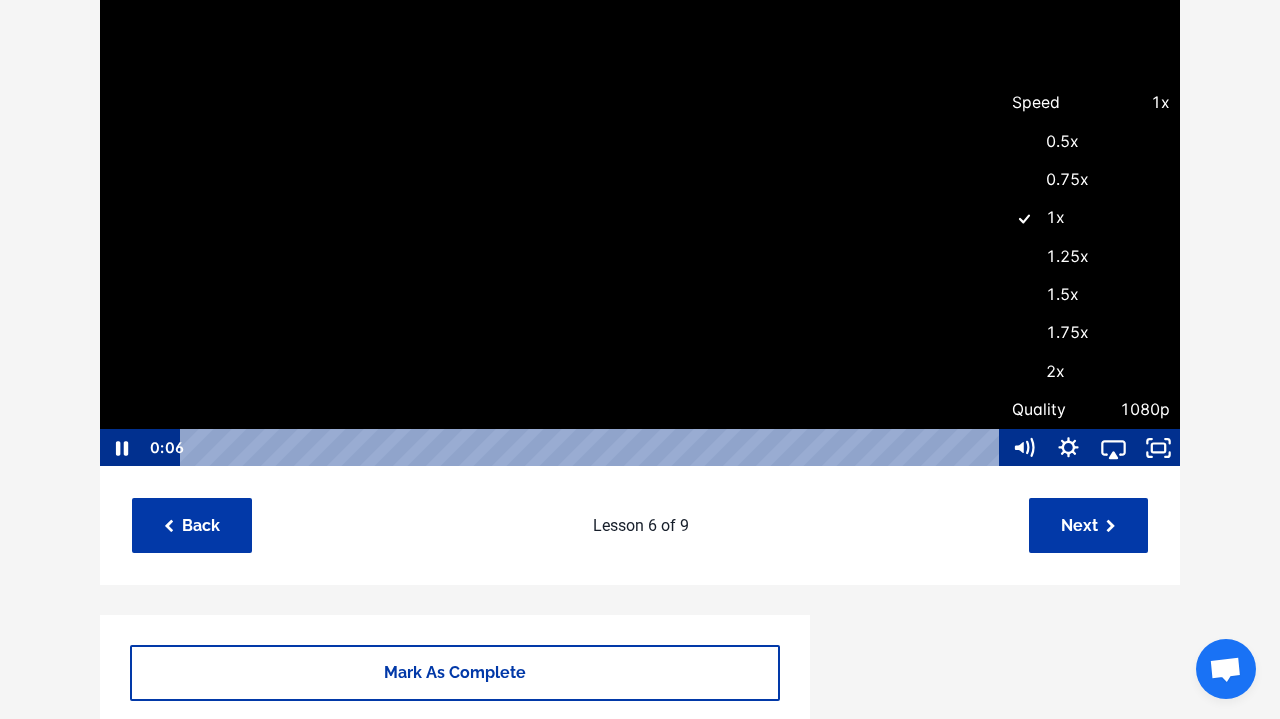 click on "1.25x" at bounding box center (1091, 257) 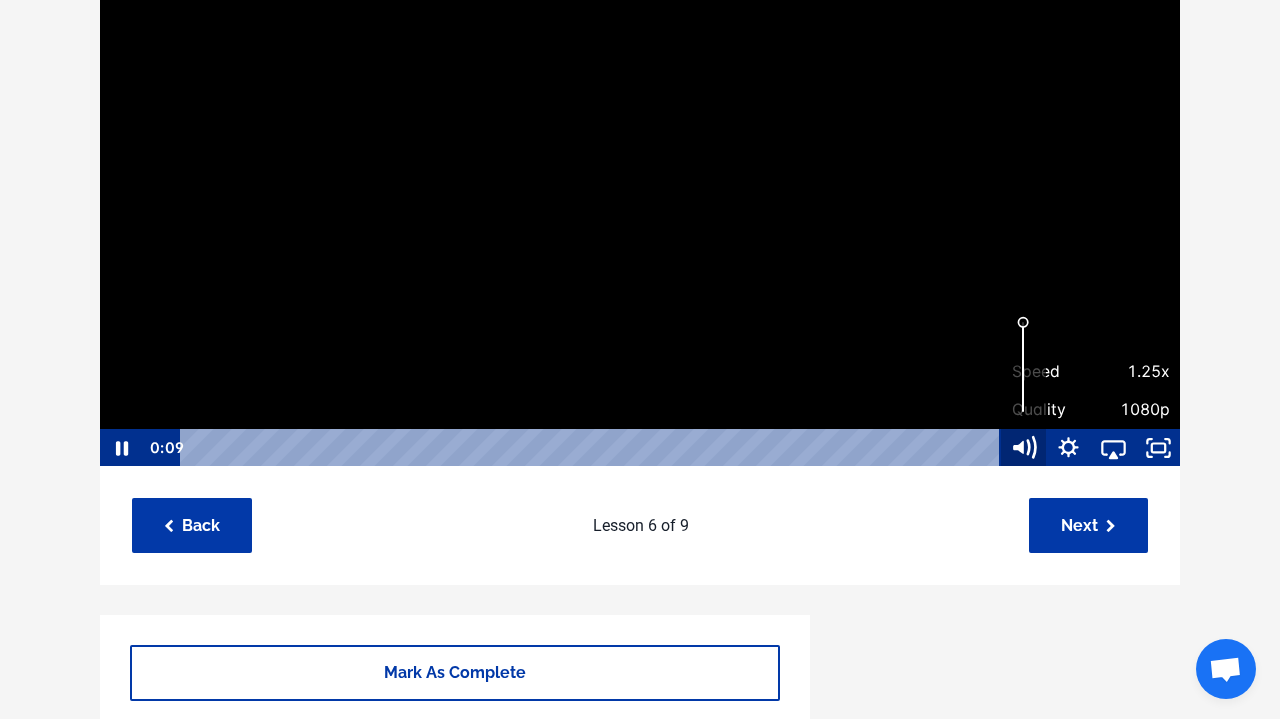 click 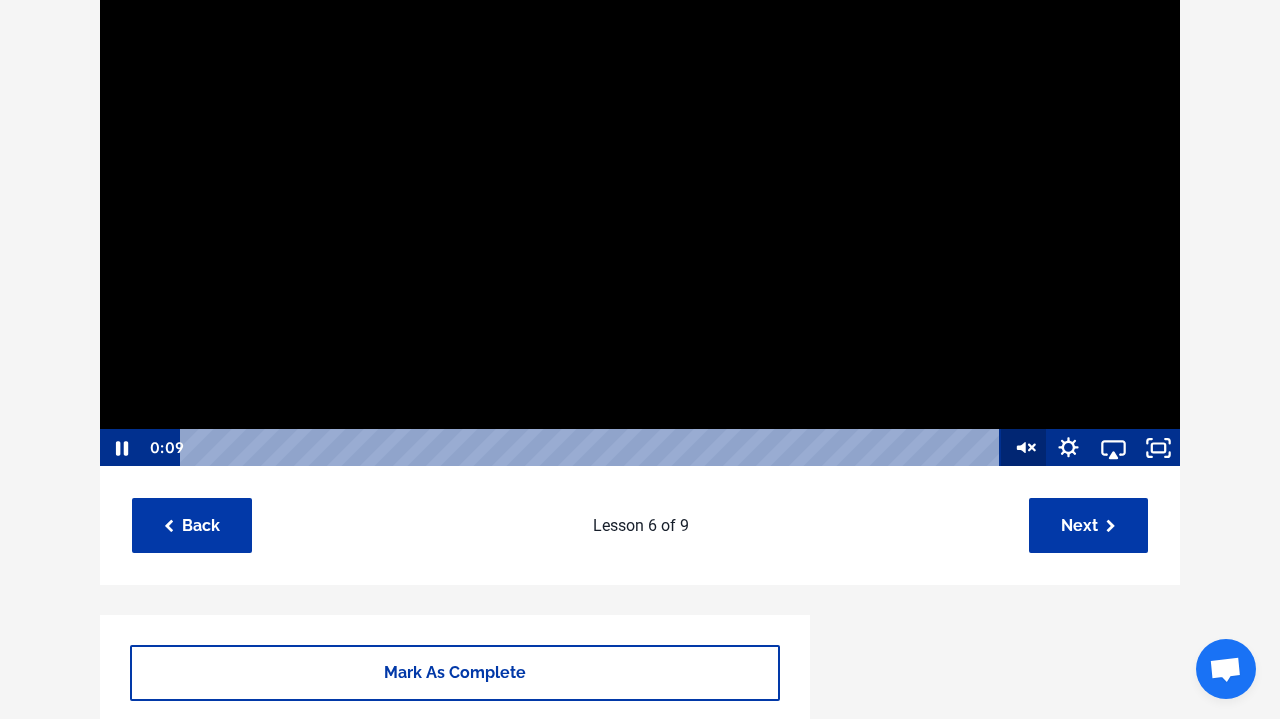 click 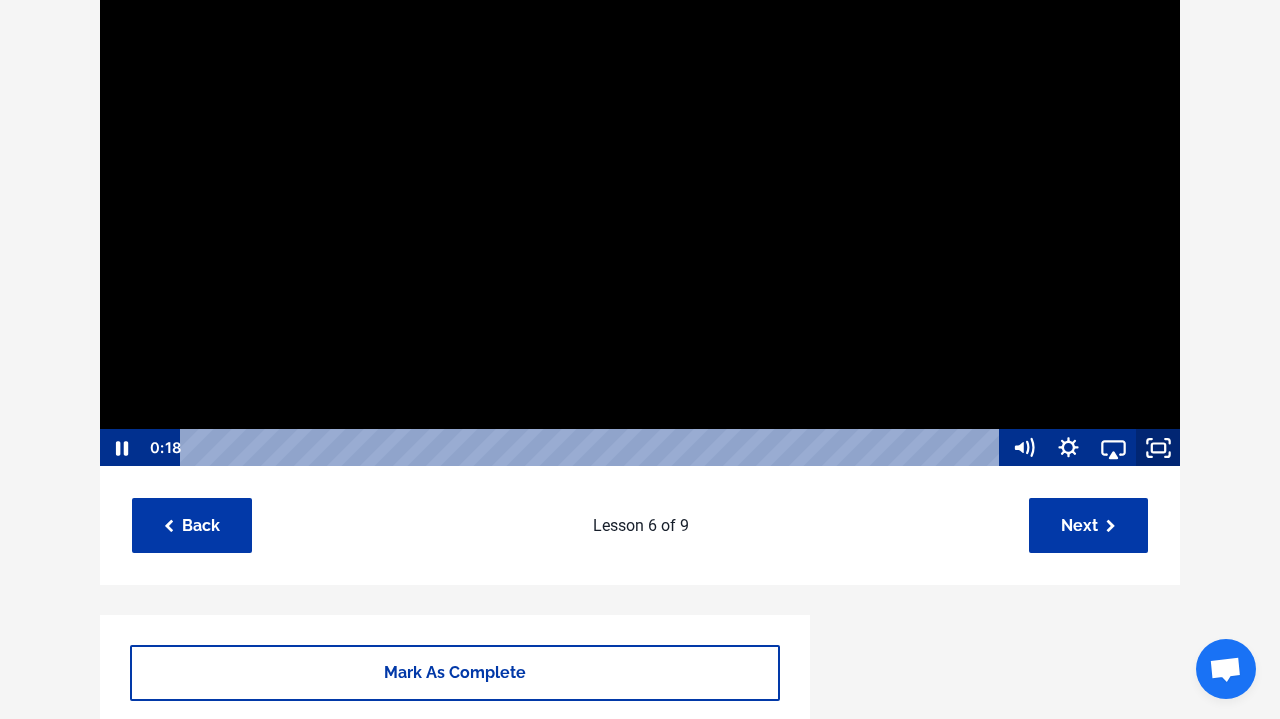 click 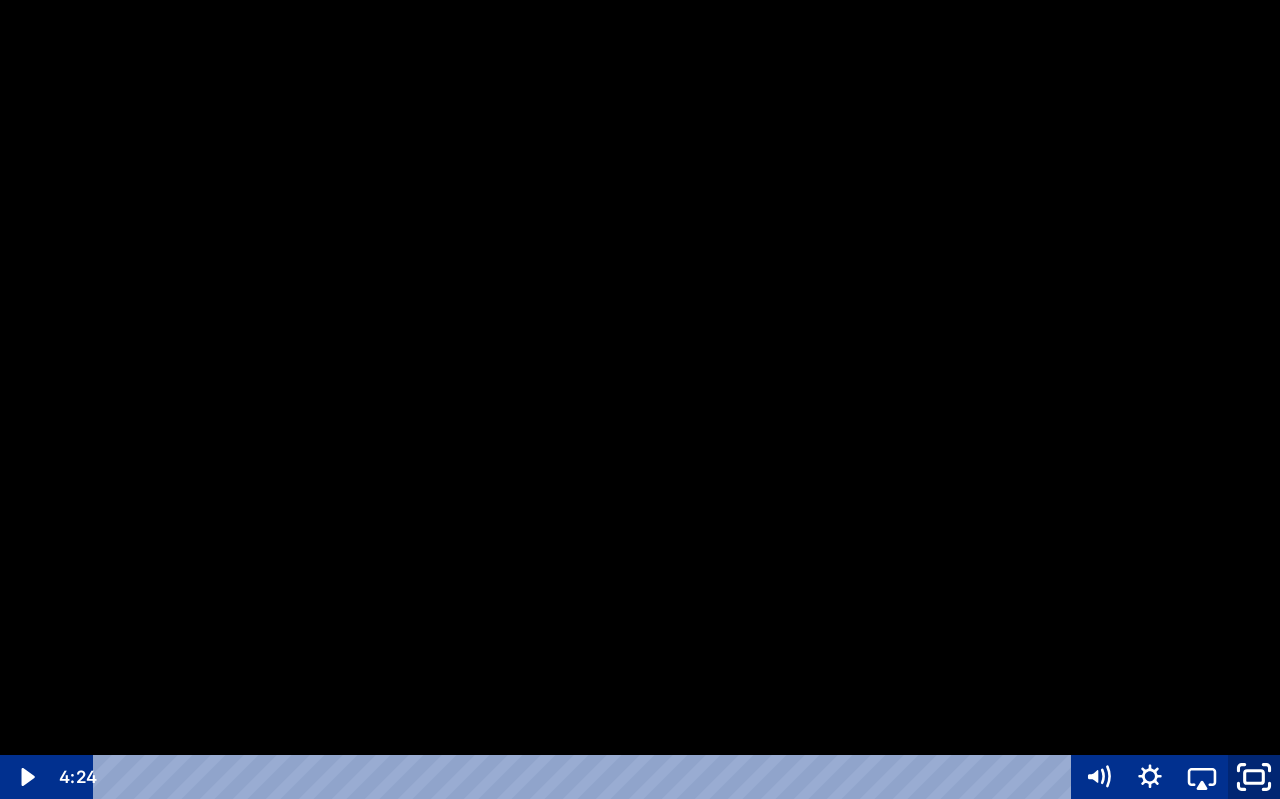 click 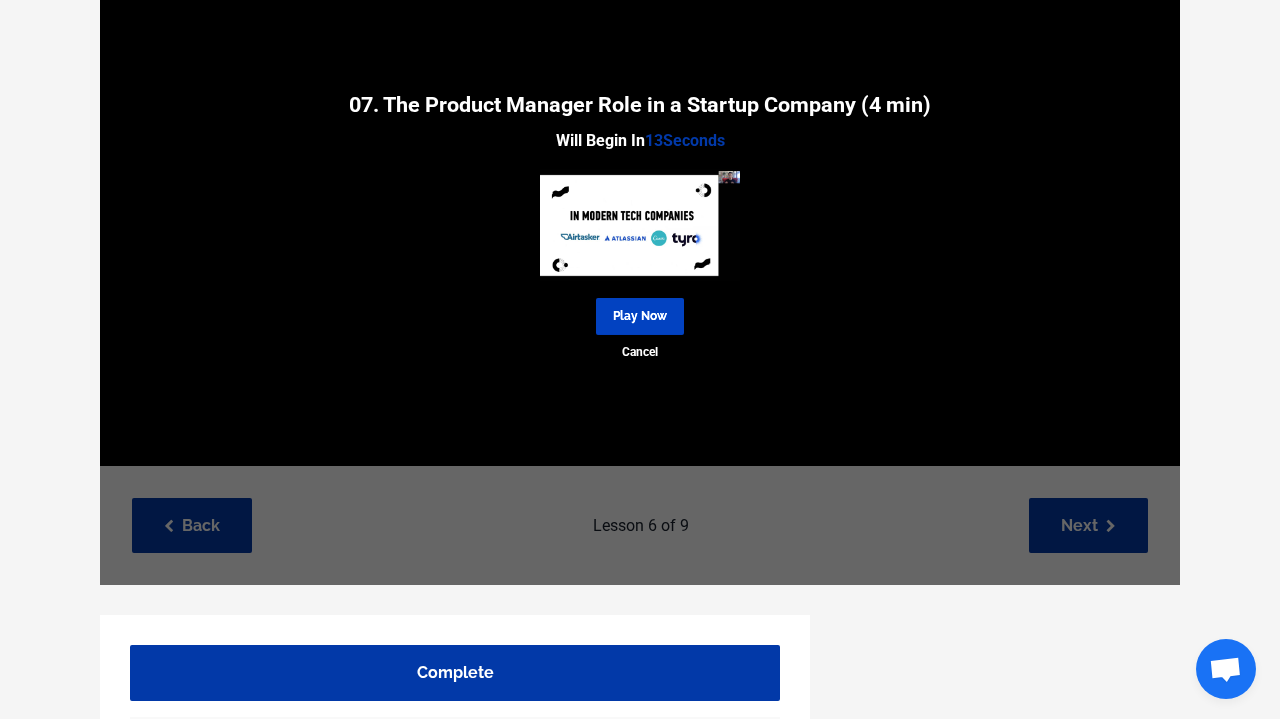 click on "Play Now" at bounding box center [640, 316] 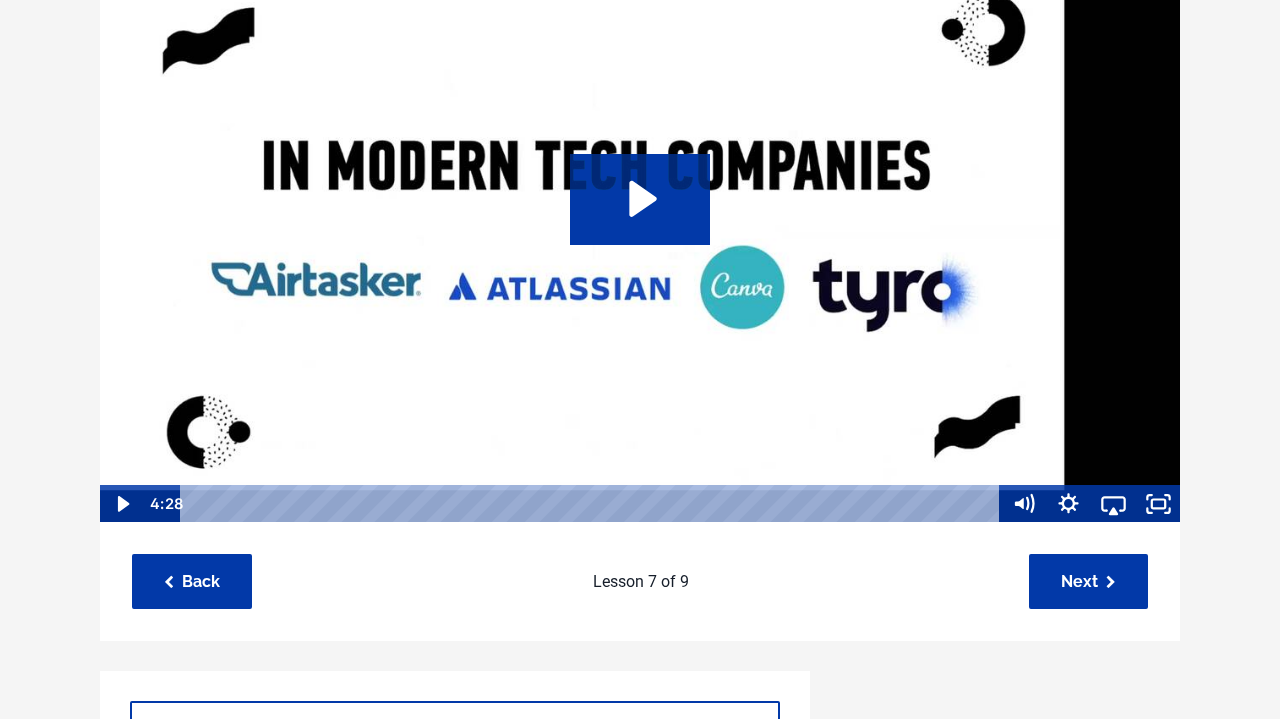 scroll, scrollTop: 242, scrollLeft: 0, axis: vertical 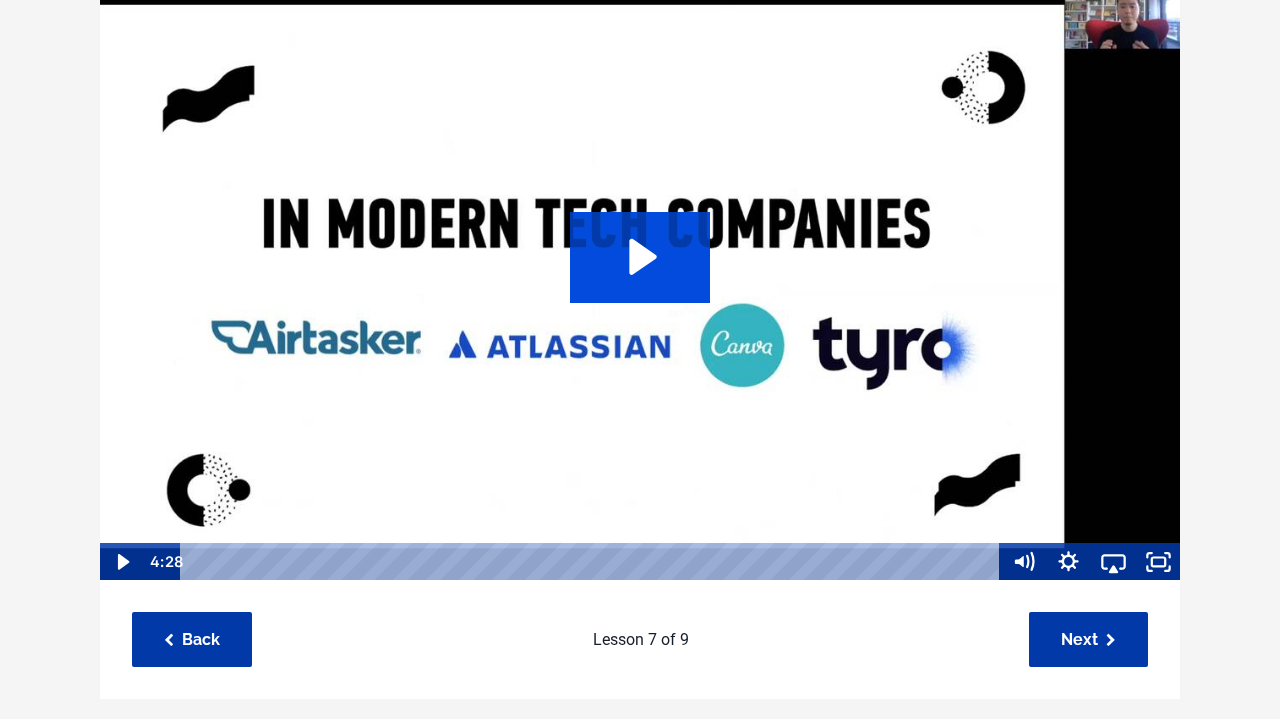 click 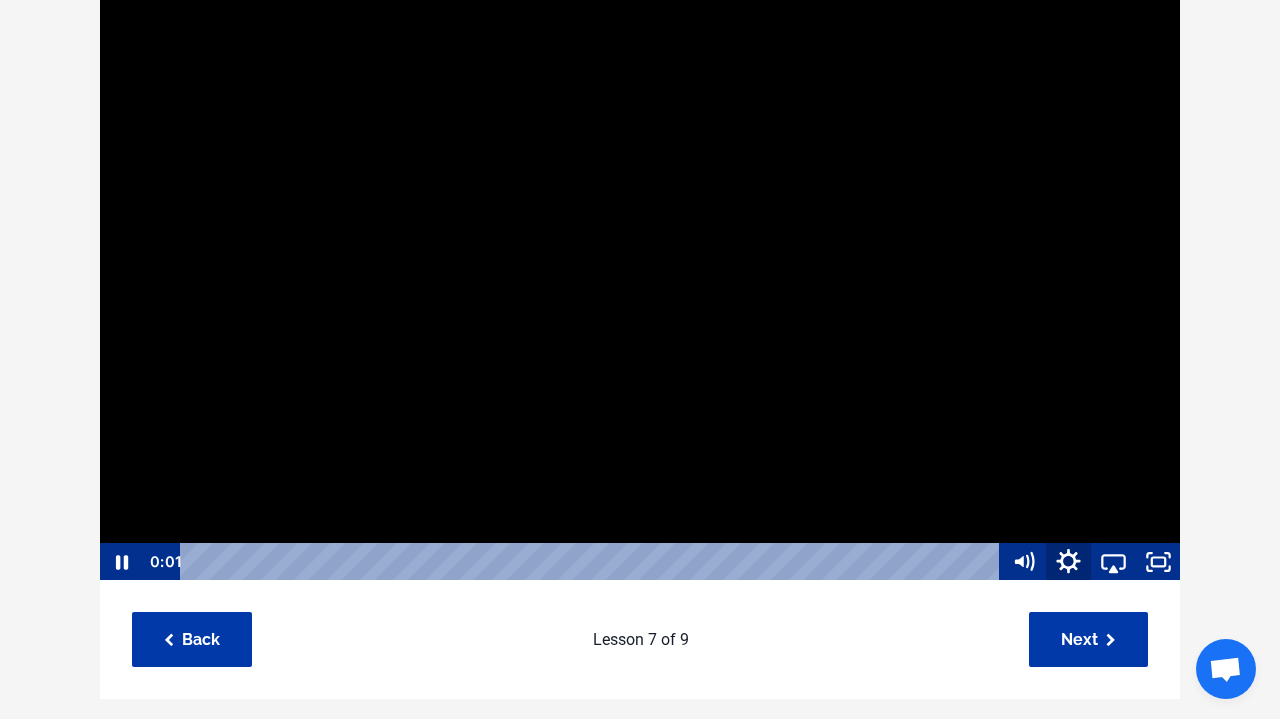 click 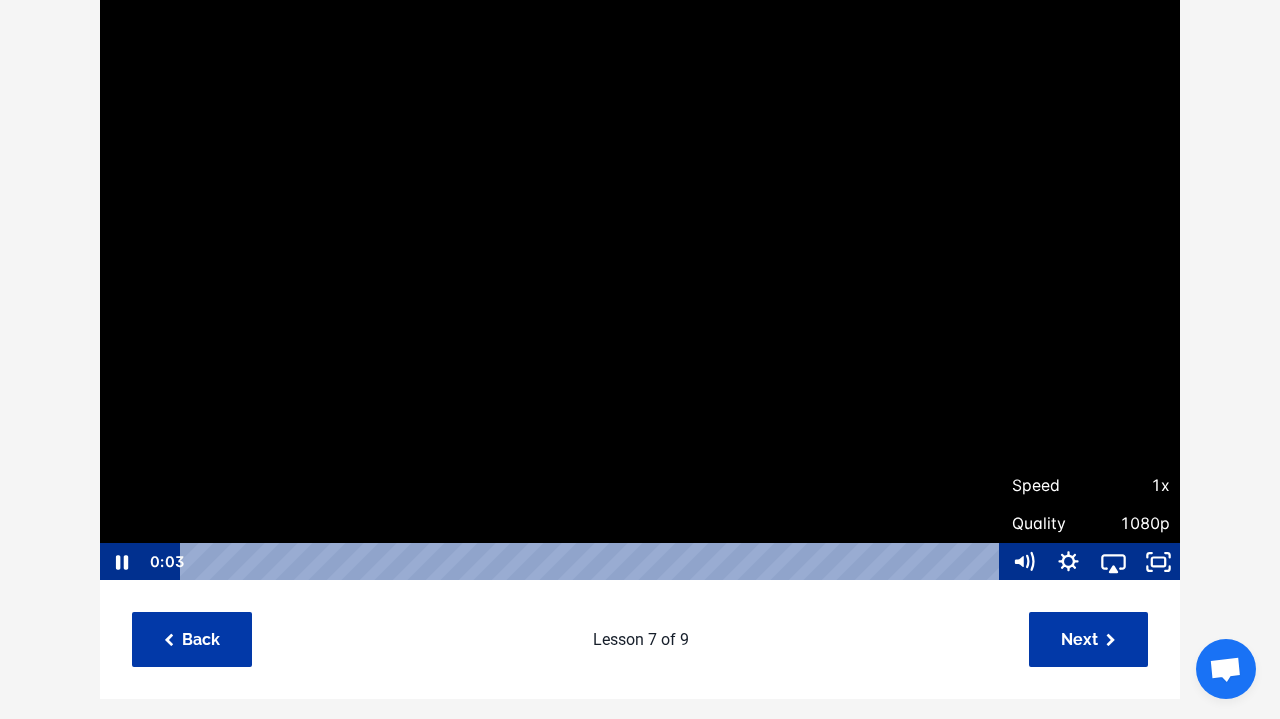 click on "Speed" at bounding box center [1051, 486] 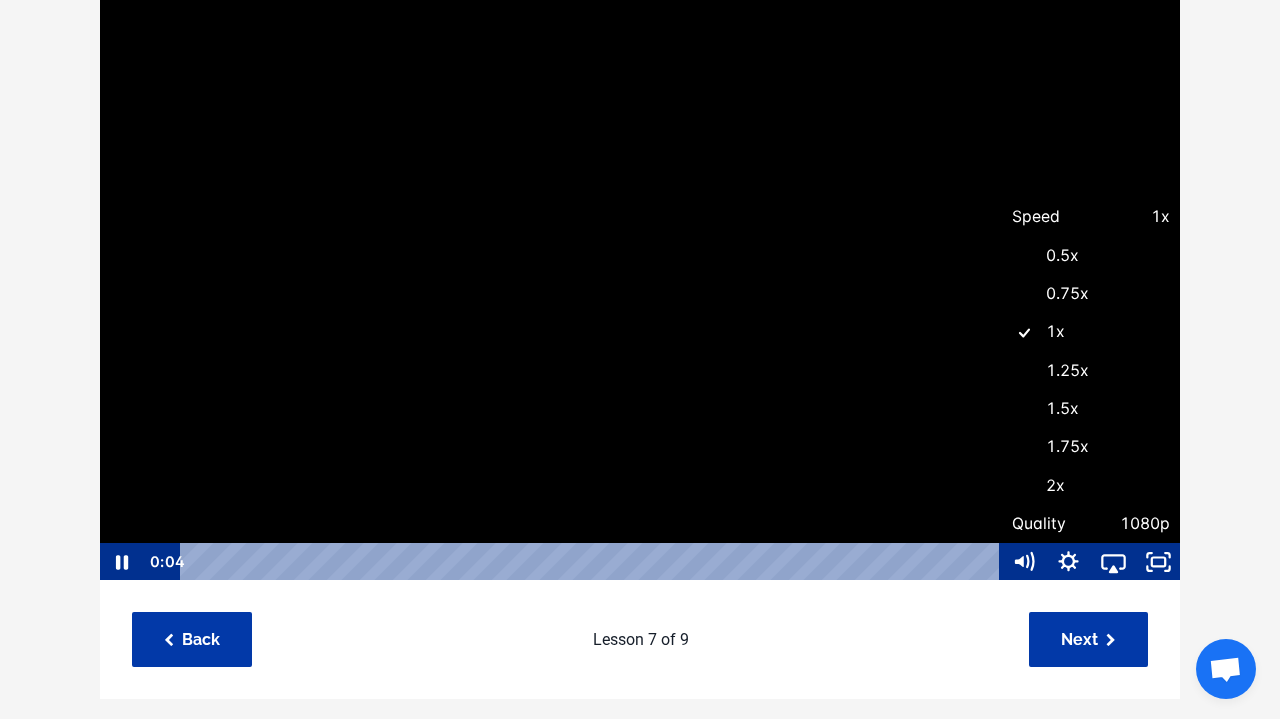 click on "1.25x" at bounding box center [1091, 371] 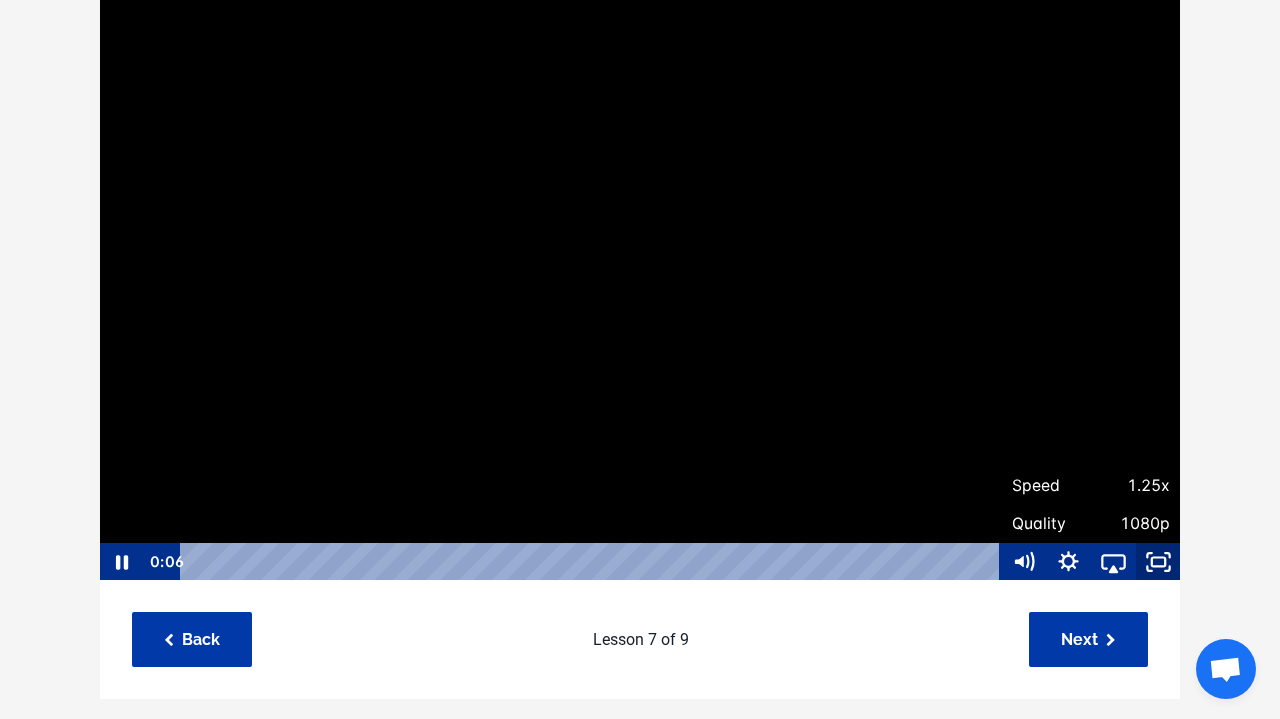 click 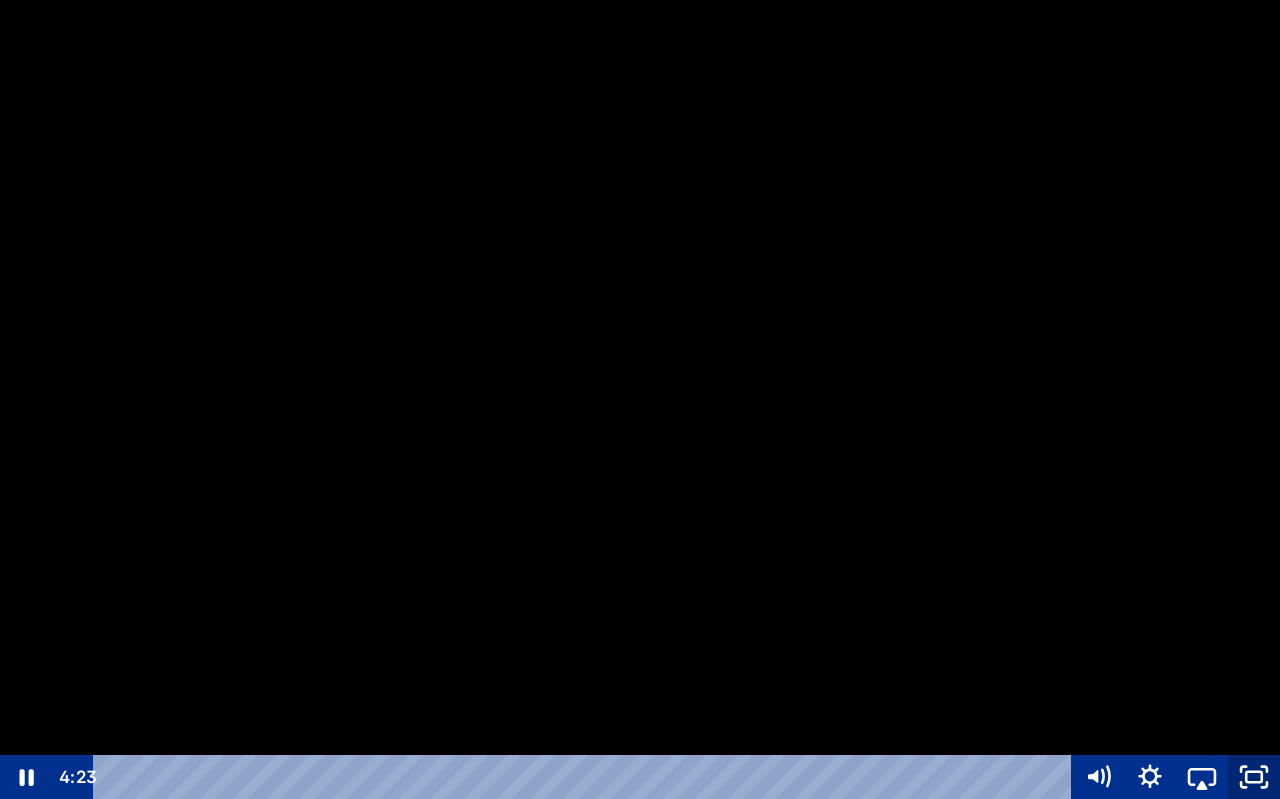 click 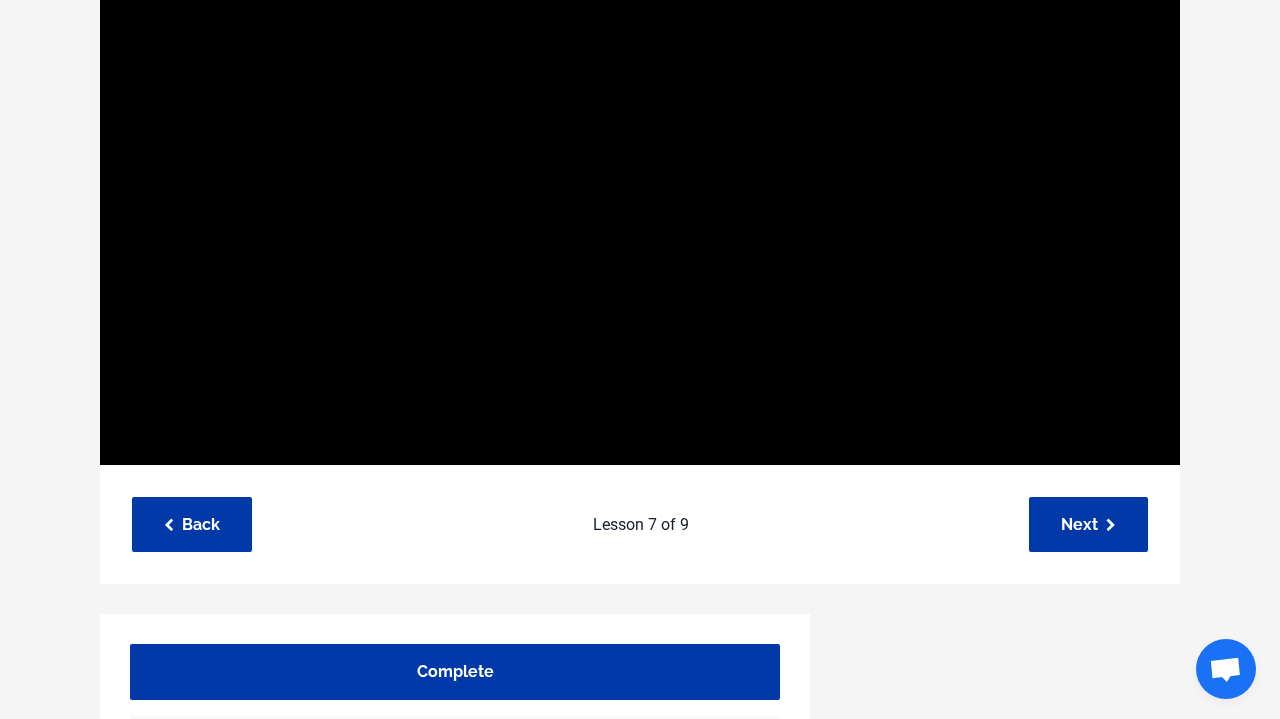 scroll, scrollTop: 362, scrollLeft: 0, axis: vertical 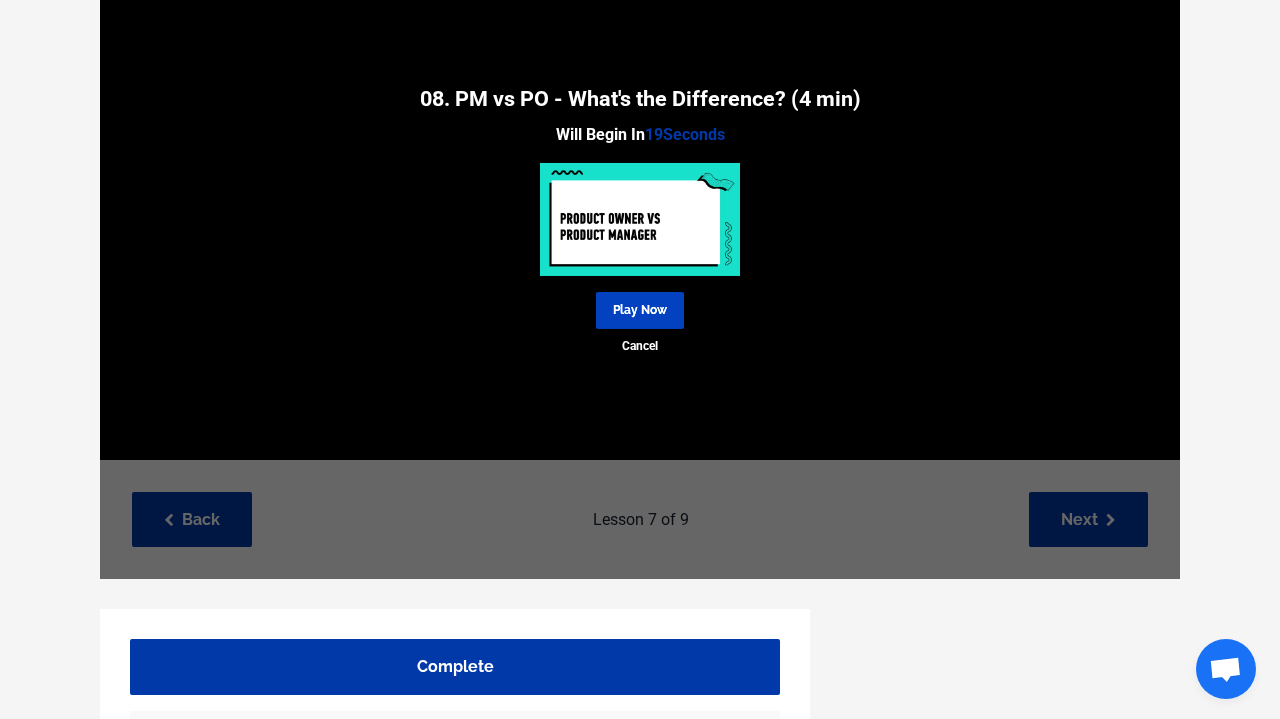 click on "Play Now" at bounding box center (640, 310) 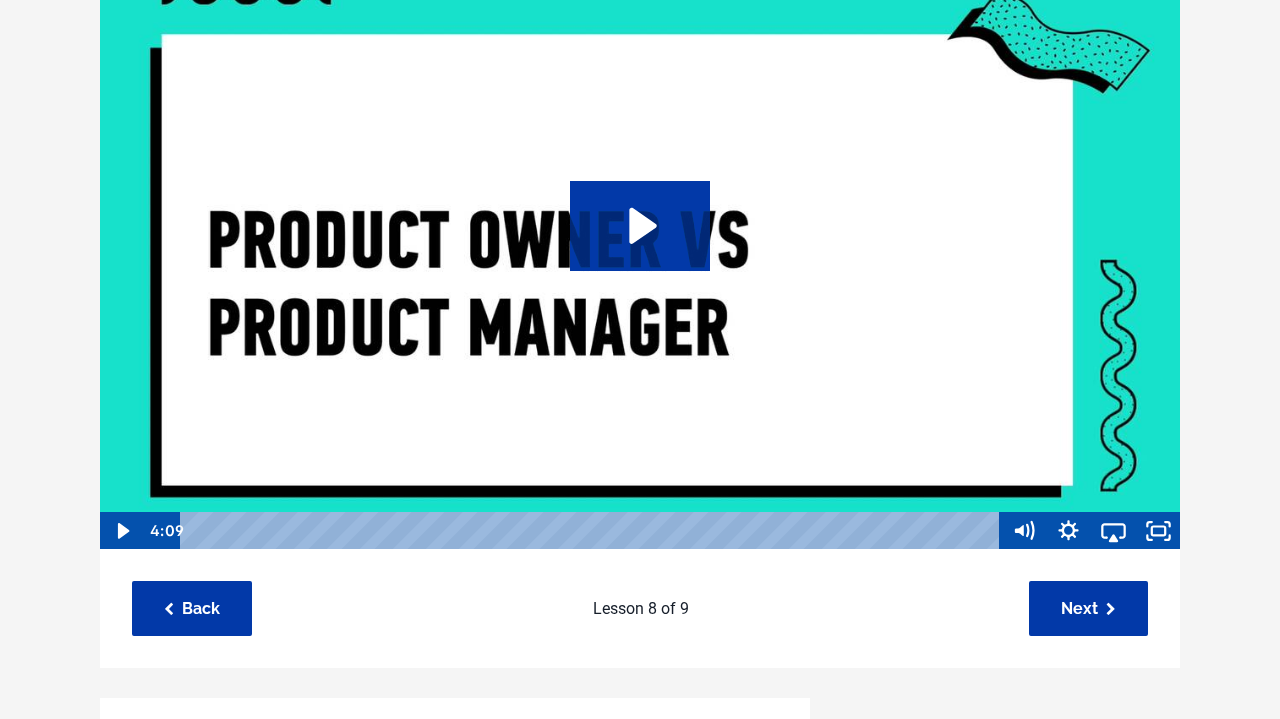 scroll, scrollTop: 328, scrollLeft: 0, axis: vertical 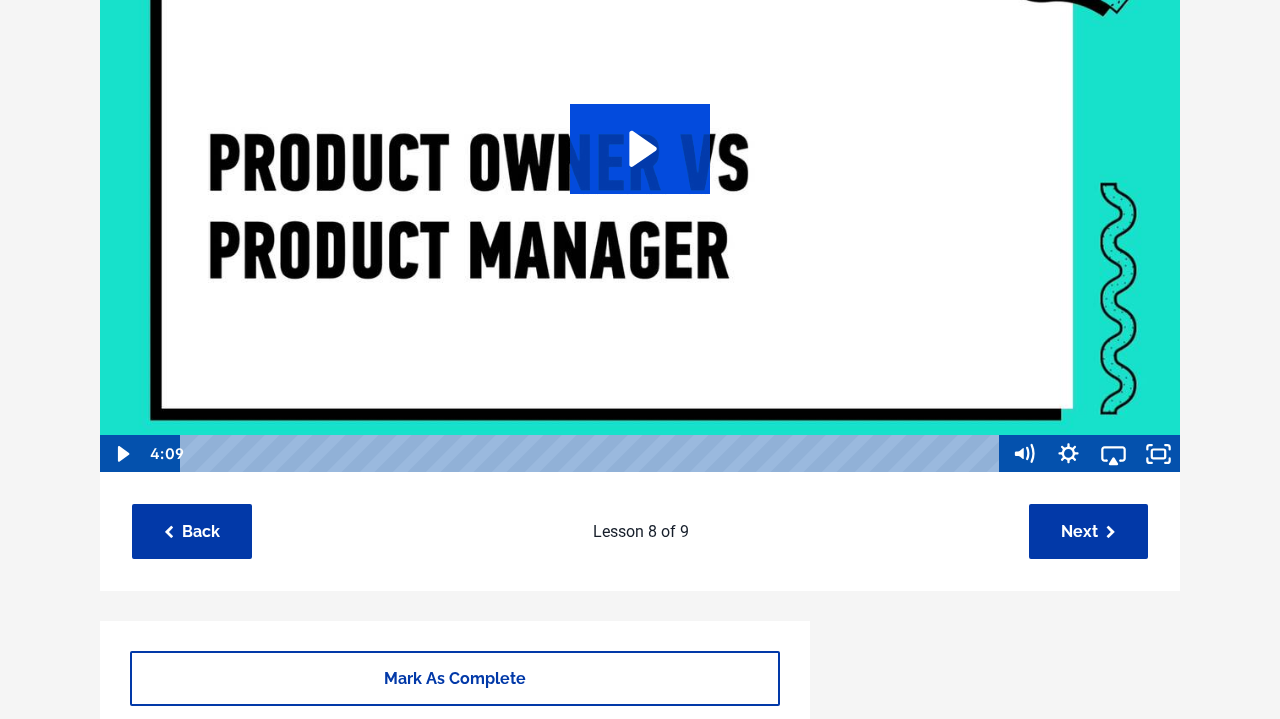 click 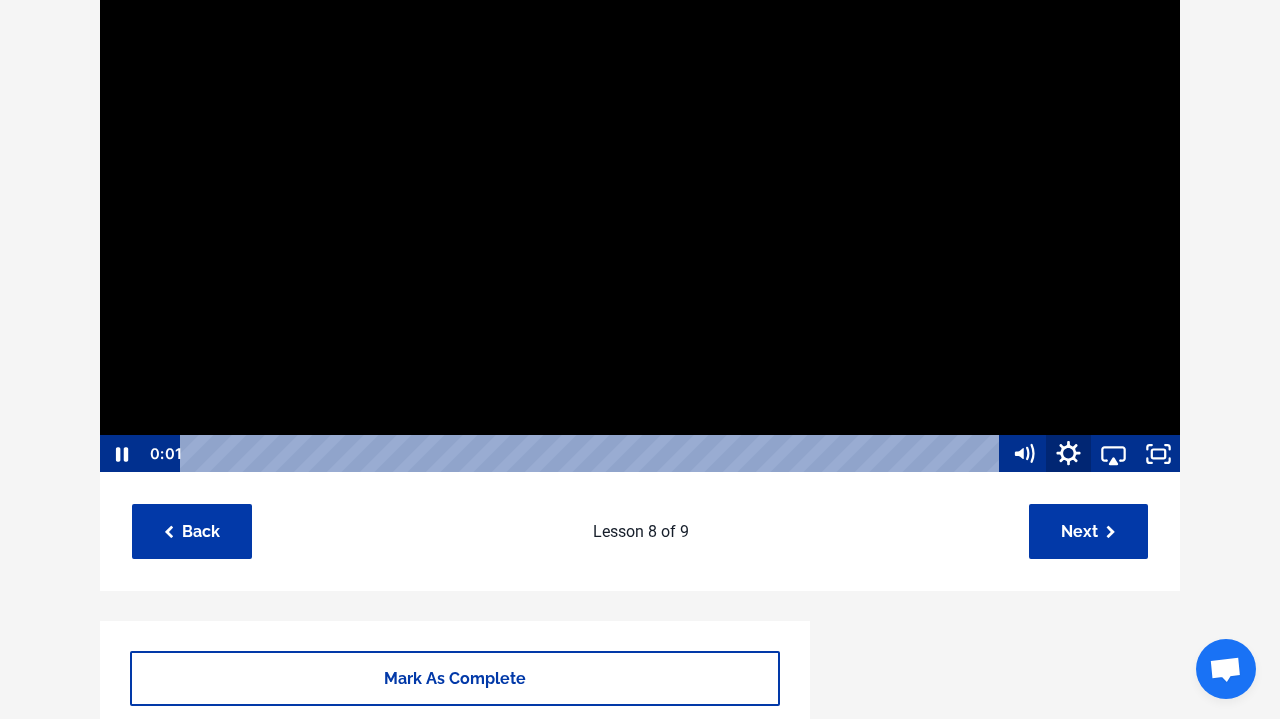 click 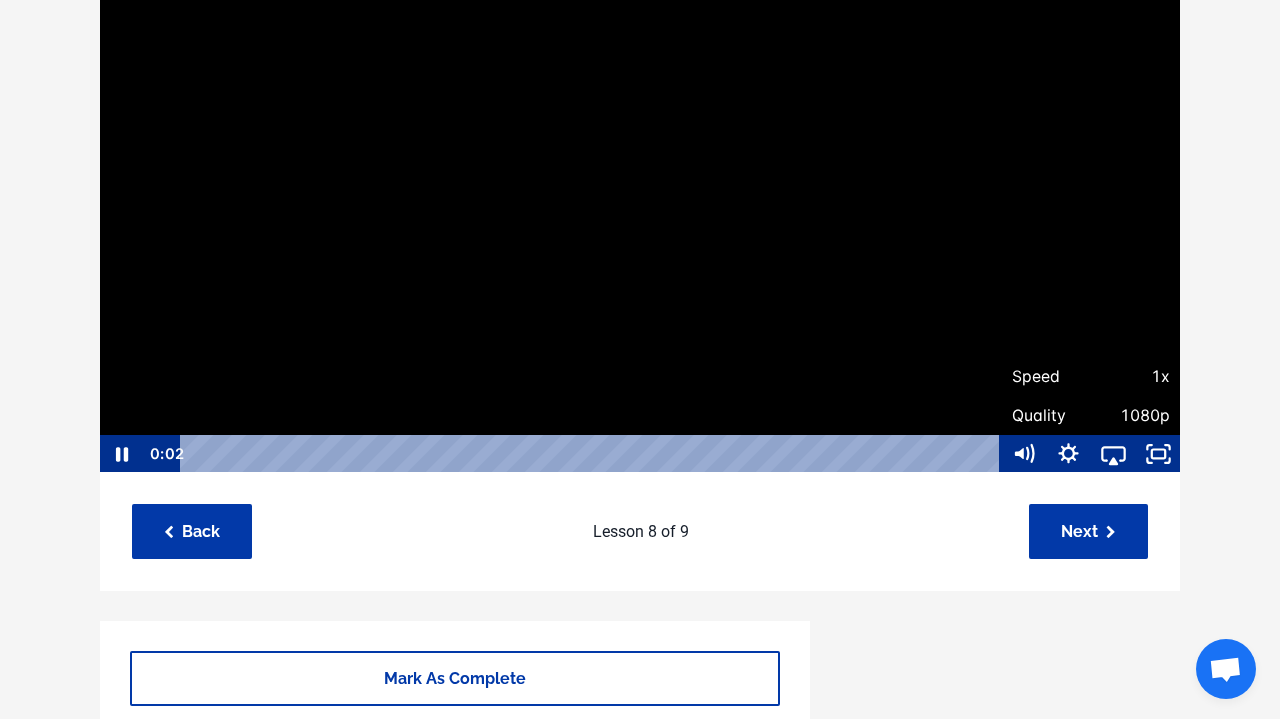 click on "Speed" at bounding box center [1051, 377] 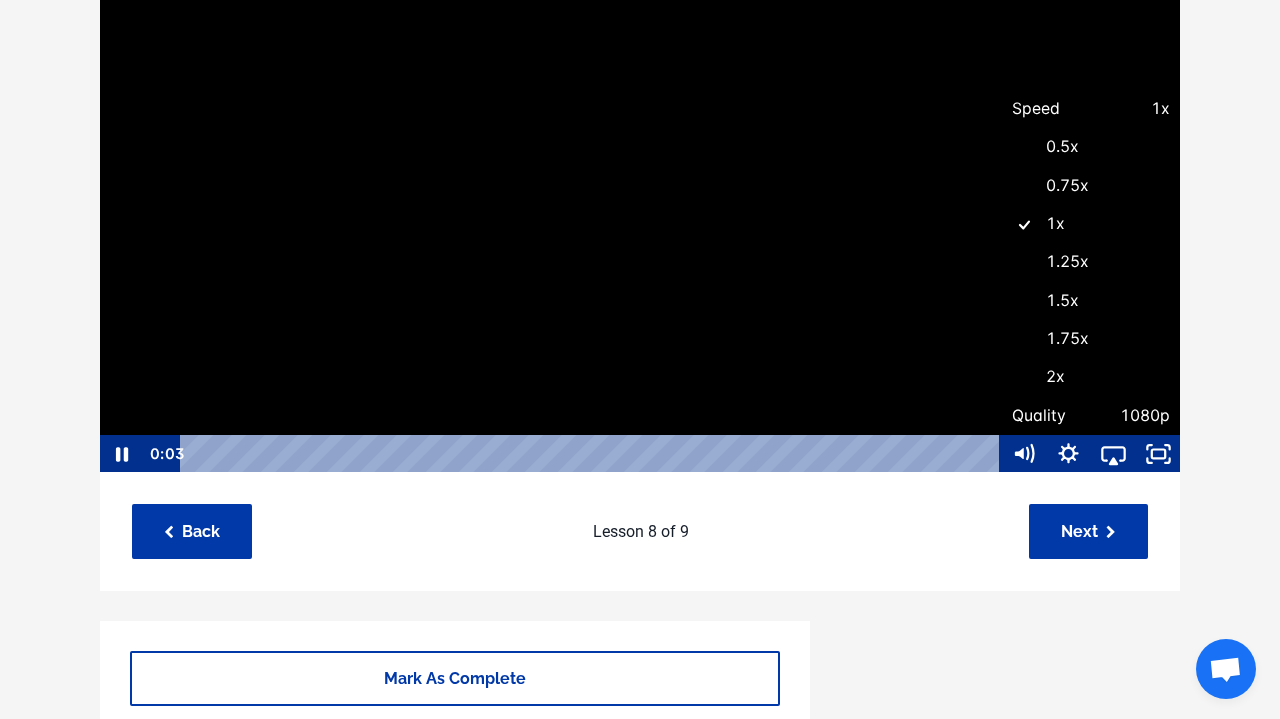 click on "1.5x" at bounding box center (1091, 301) 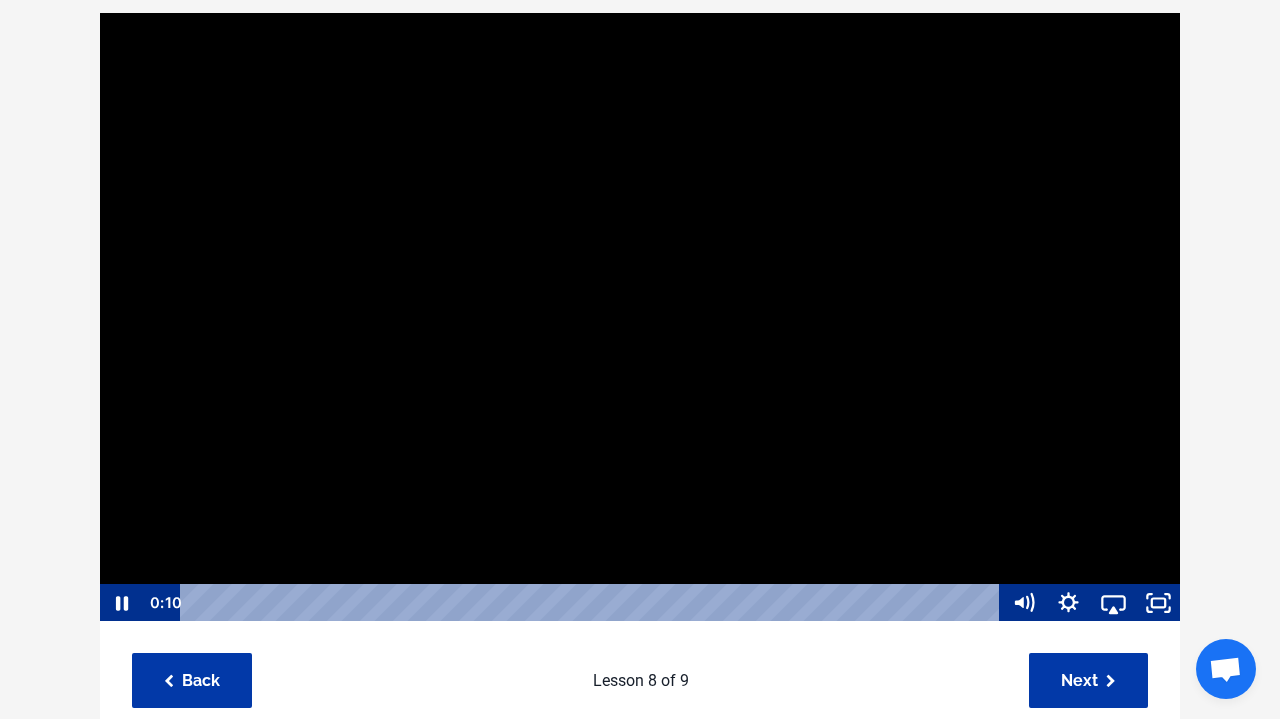 scroll, scrollTop: 180, scrollLeft: 0, axis: vertical 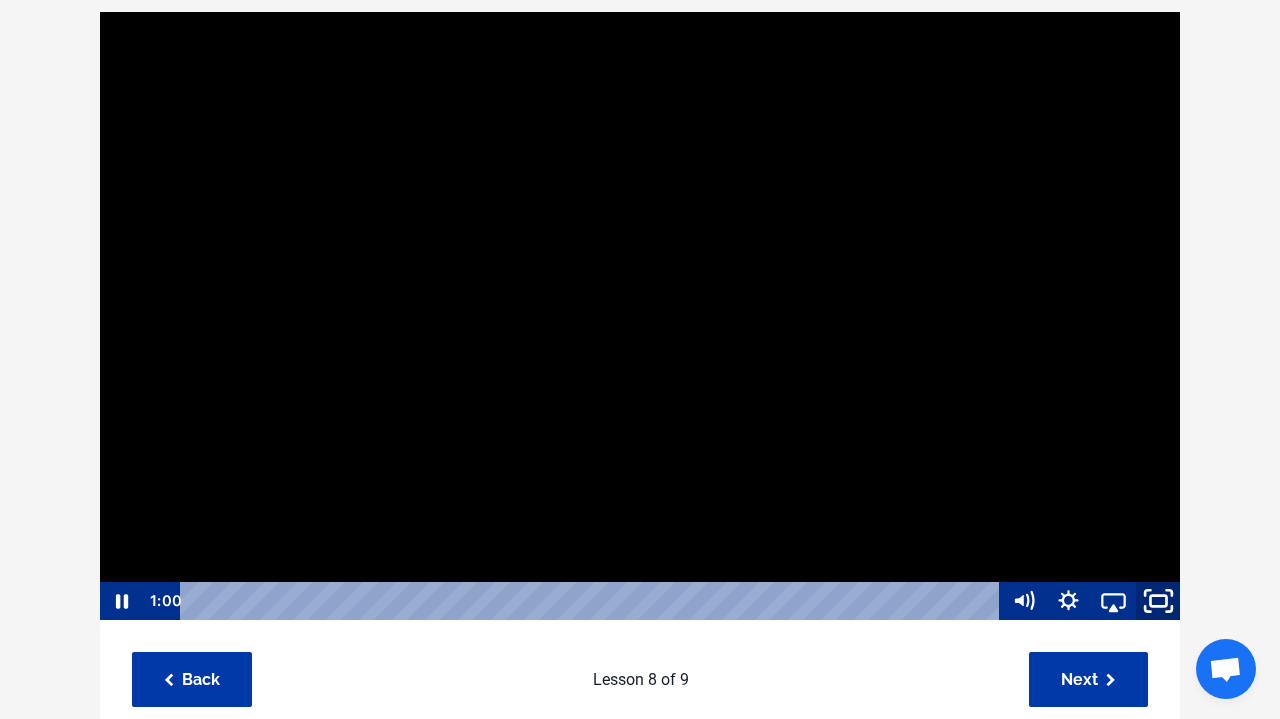 click 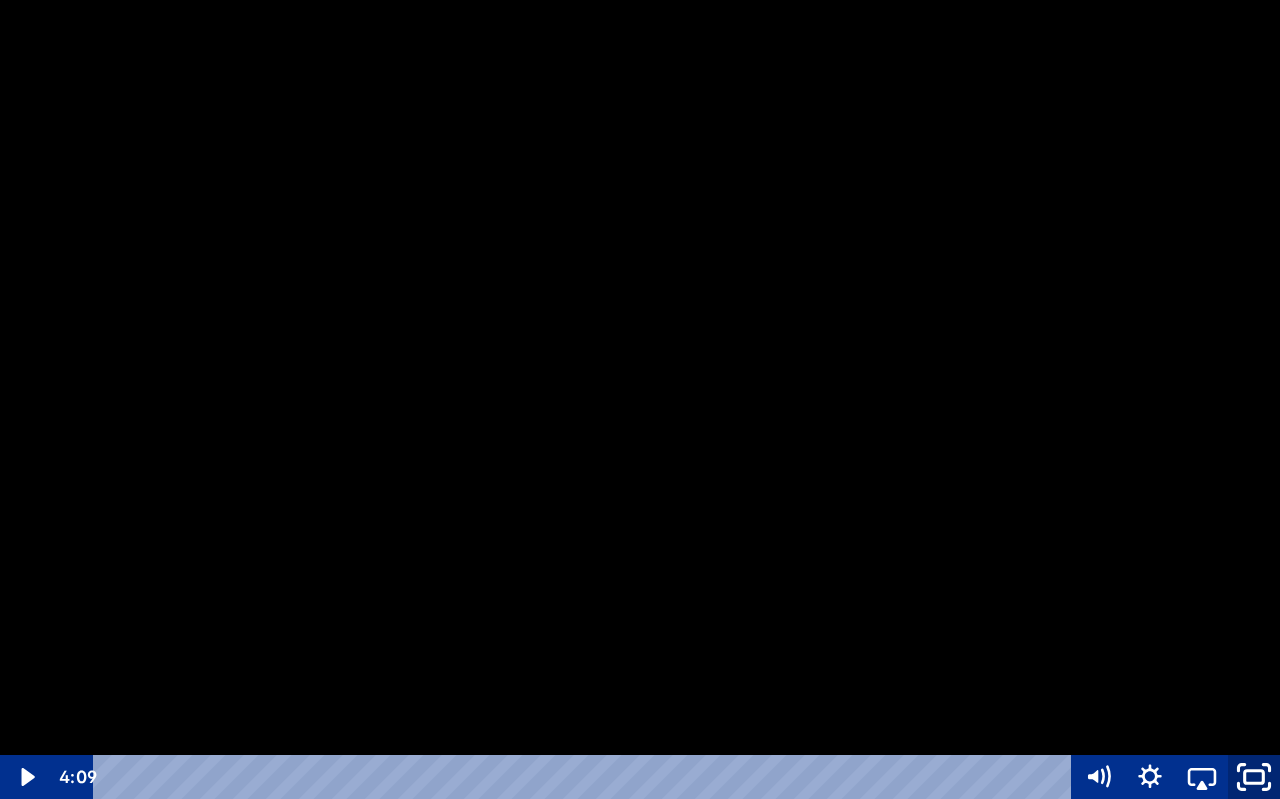 click 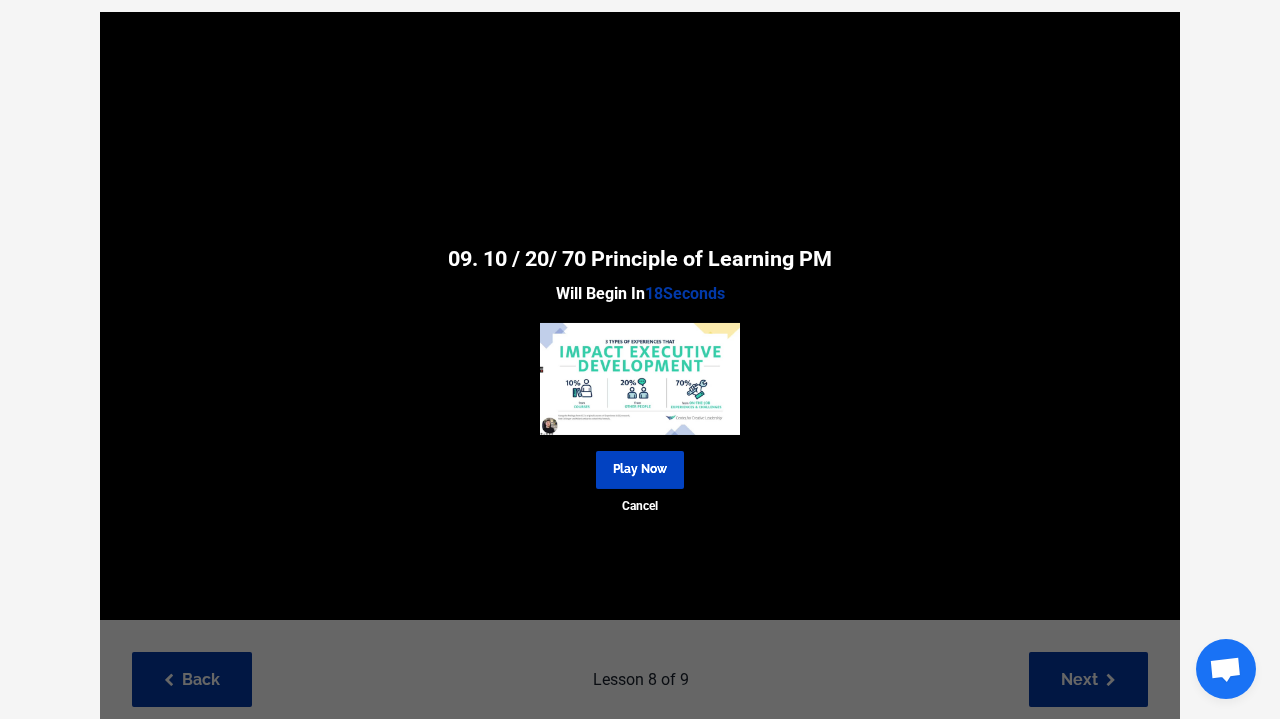 click on "Play Now" at bounding box center (640, 469) 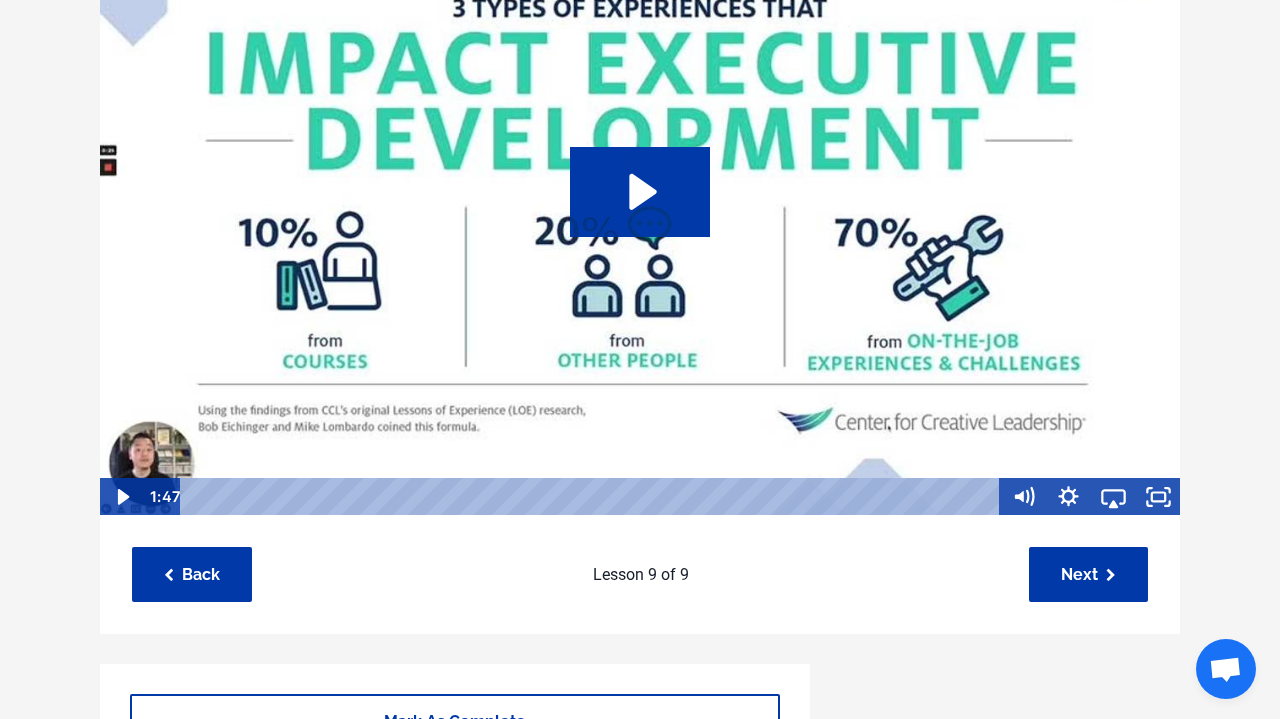 scroll, scrollTop: 297, scrollLeft: 0, axis: vertical 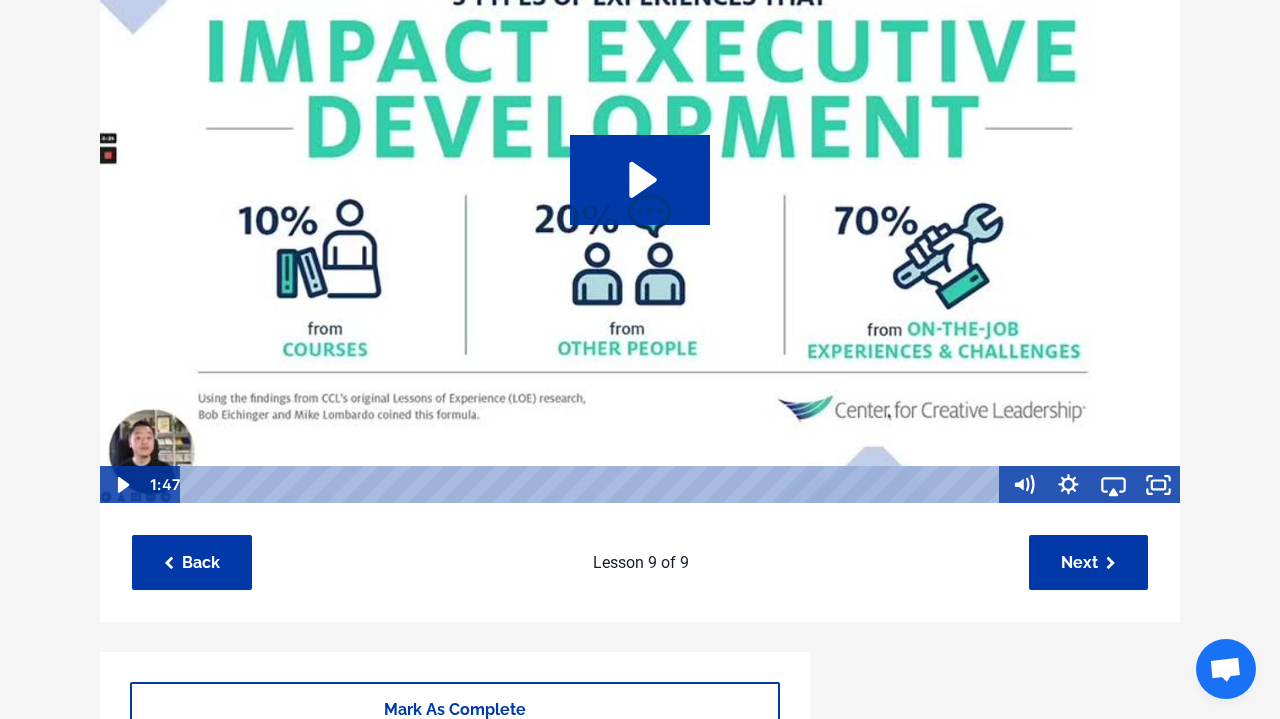 click at bounding box center (640, 199) 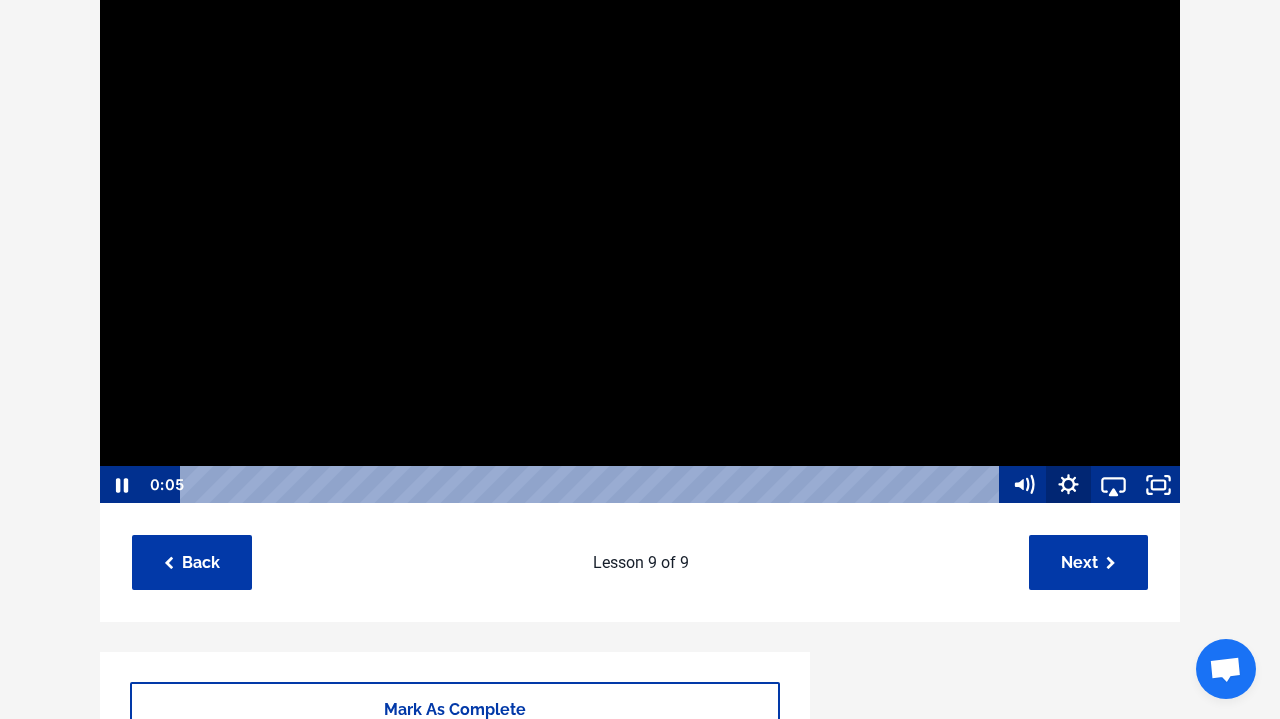 click 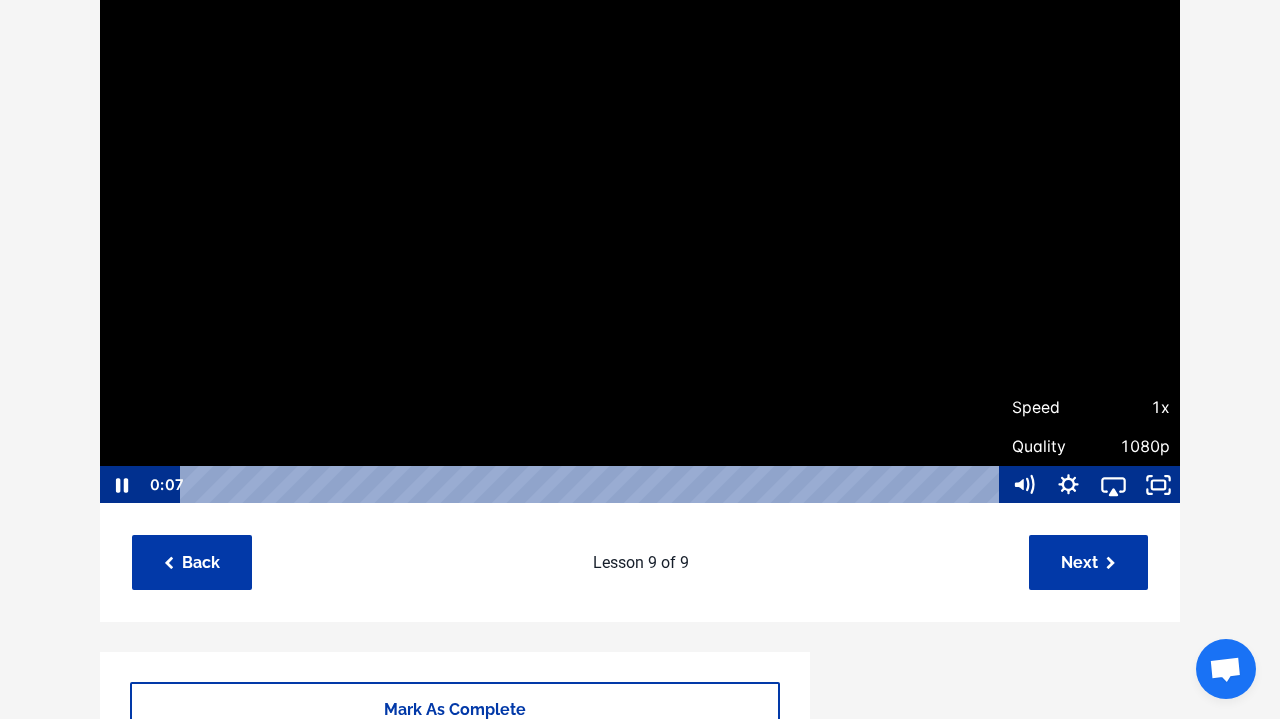 click on "Speed" at bounding box center (1051, 408) 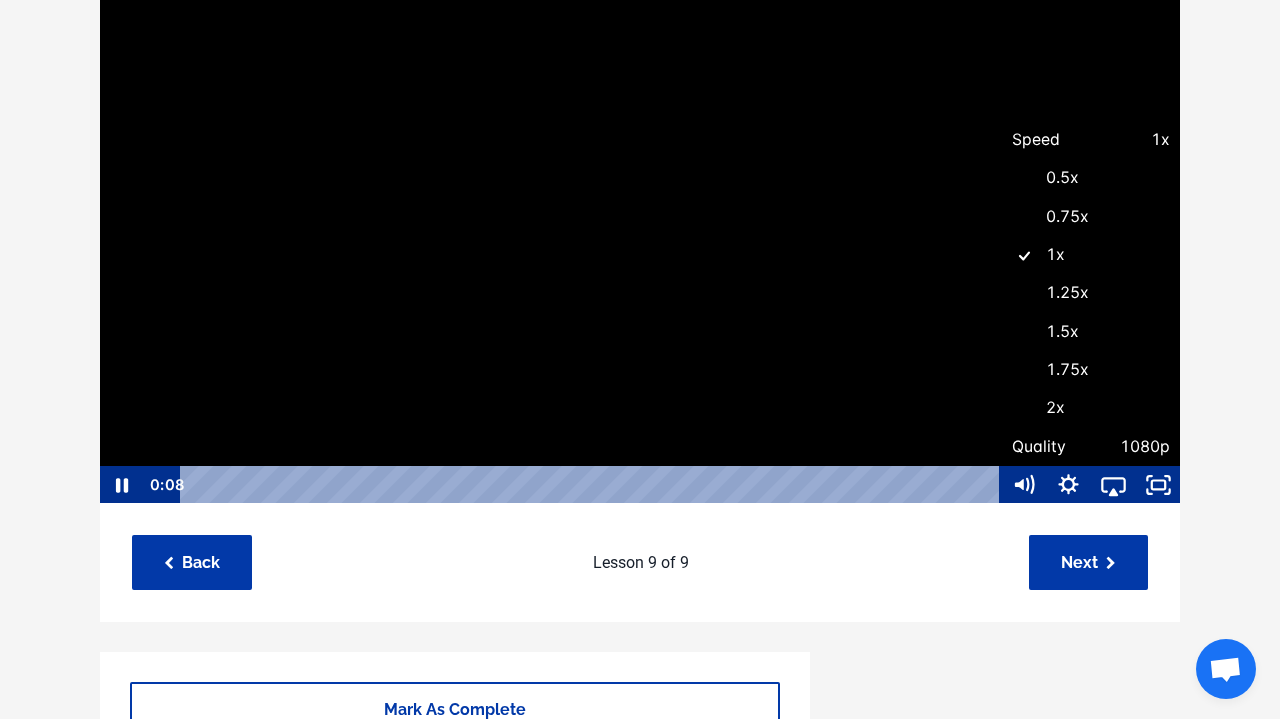 click on "1.25x" at bounding box center (1091, 293) 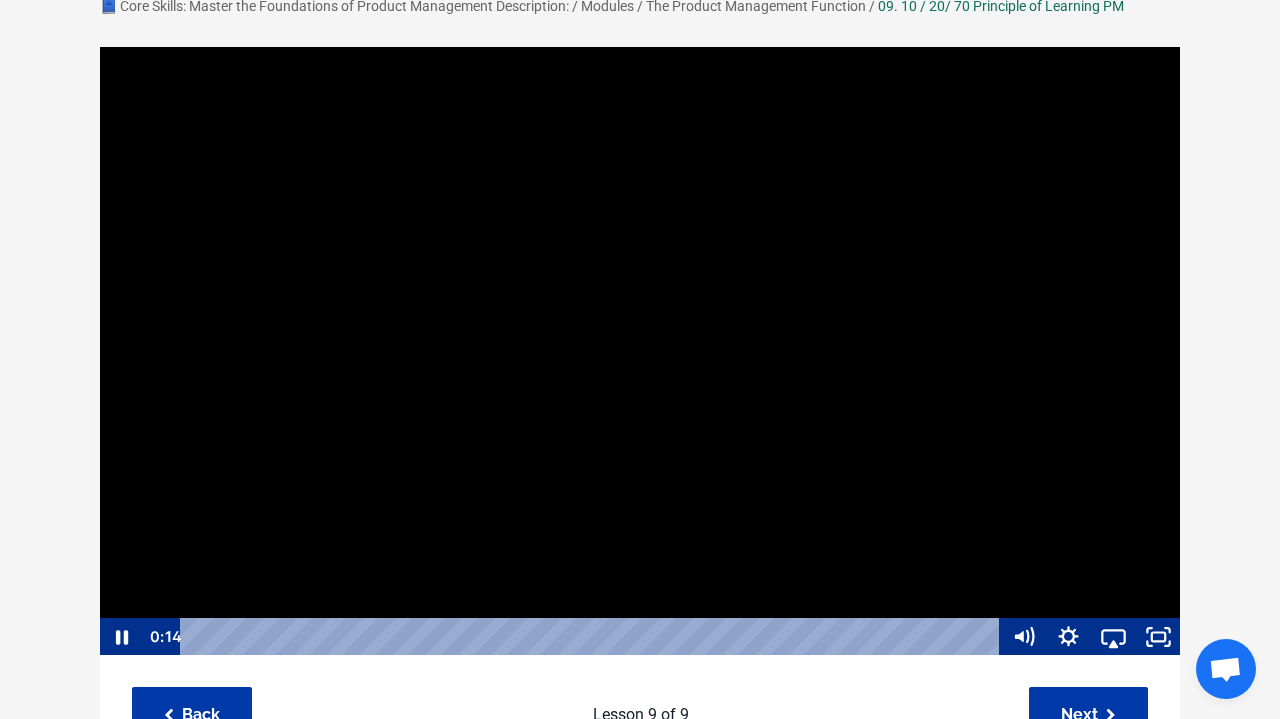 scroll, scrollTop: 142, scrollLeft: 0, axis: vertical 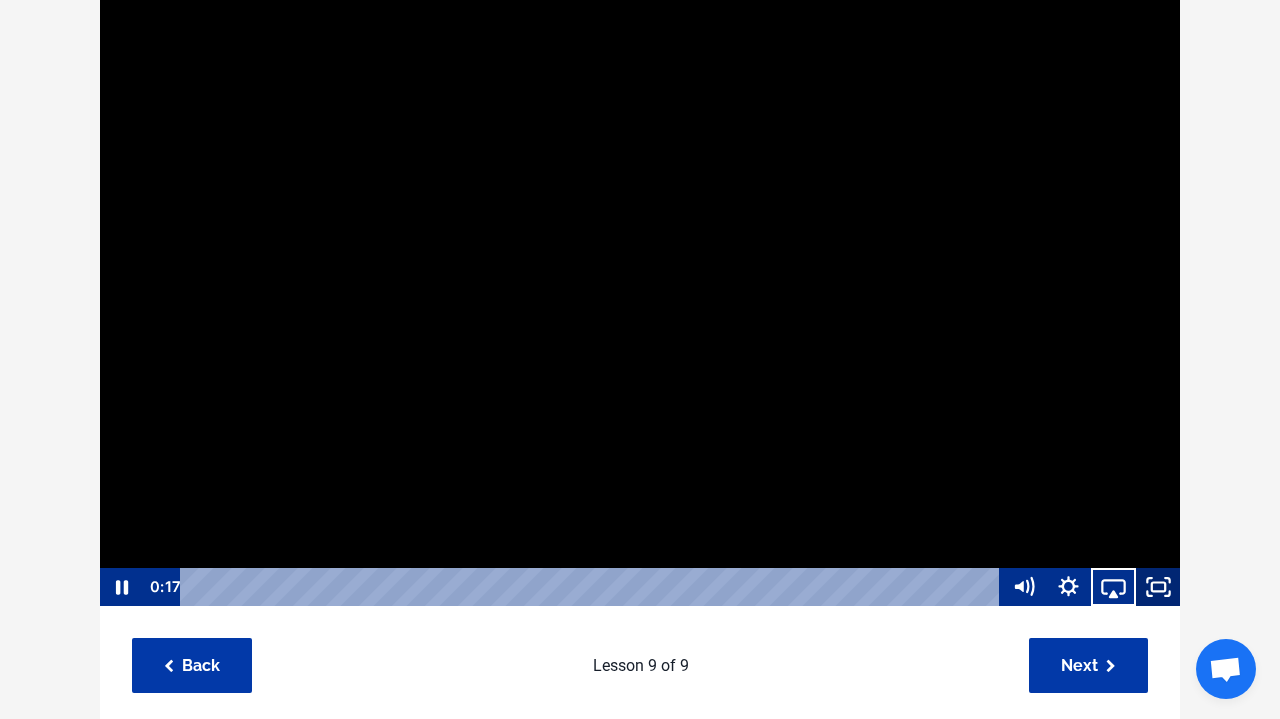 click 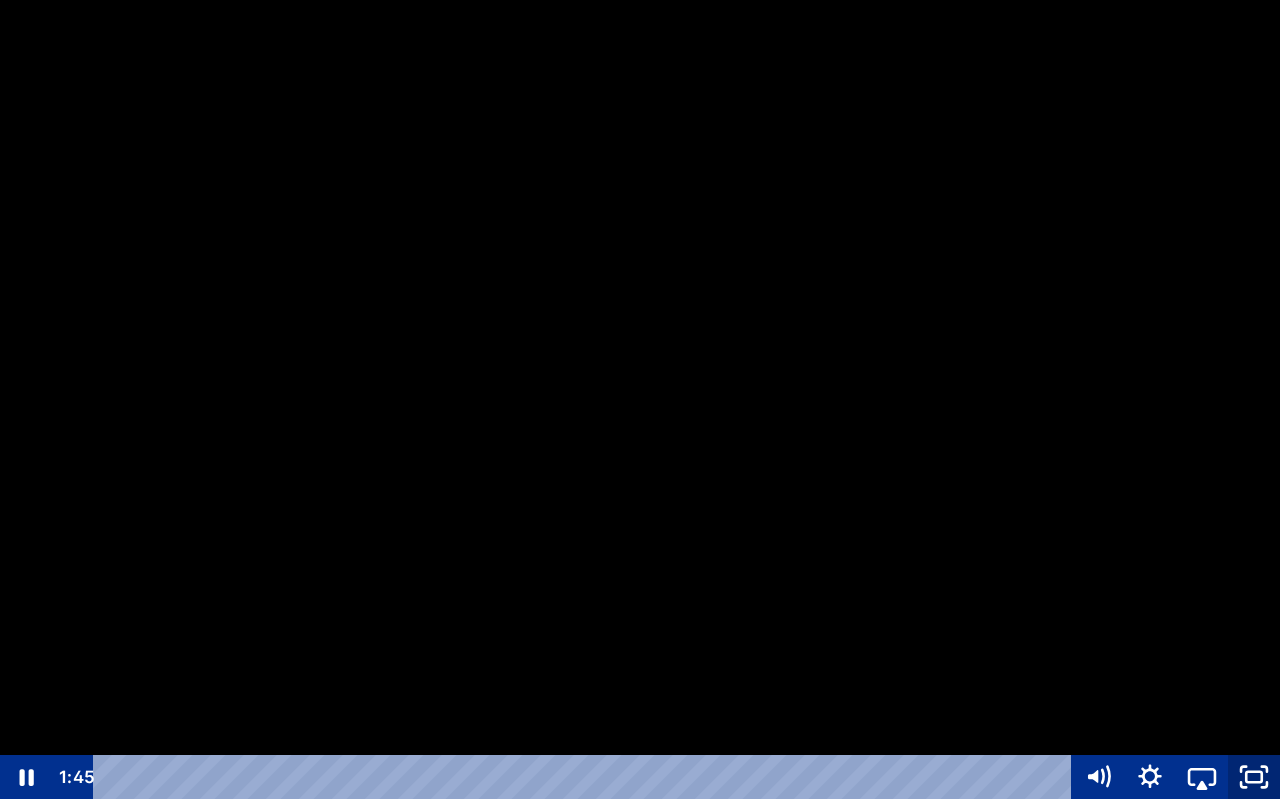 click 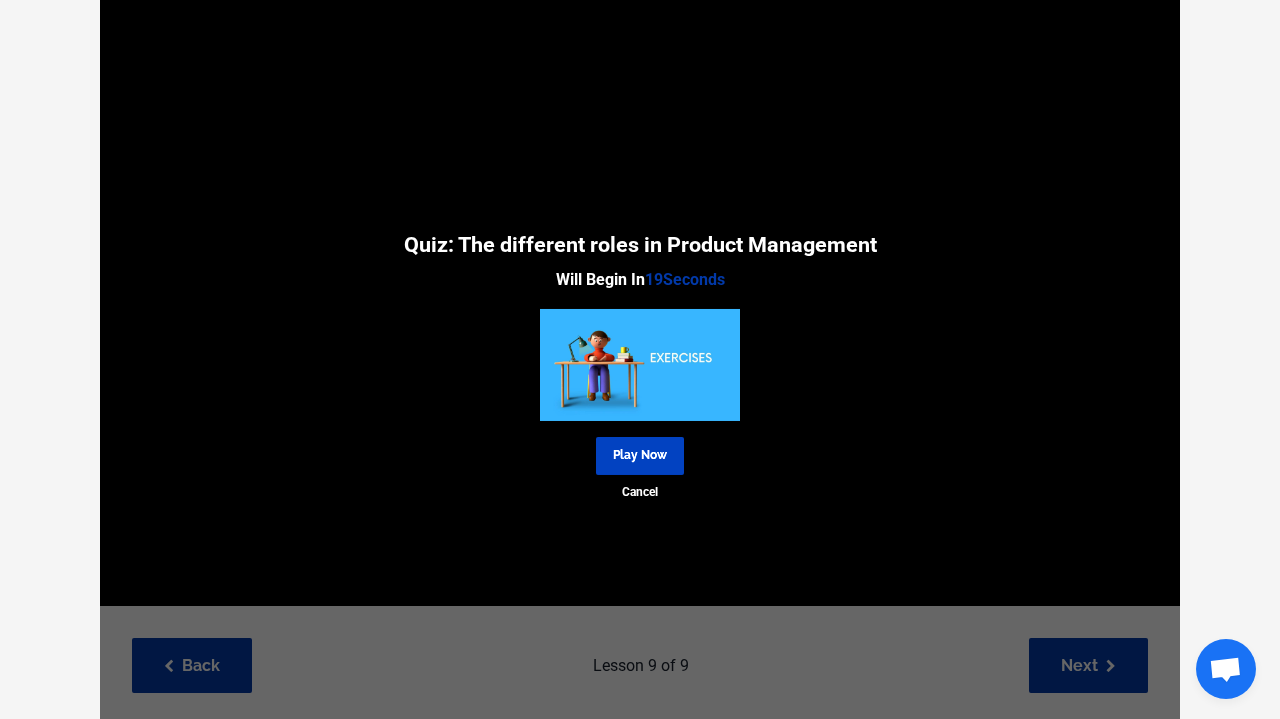 click on "Play Now" at bounding box center [640, 455] 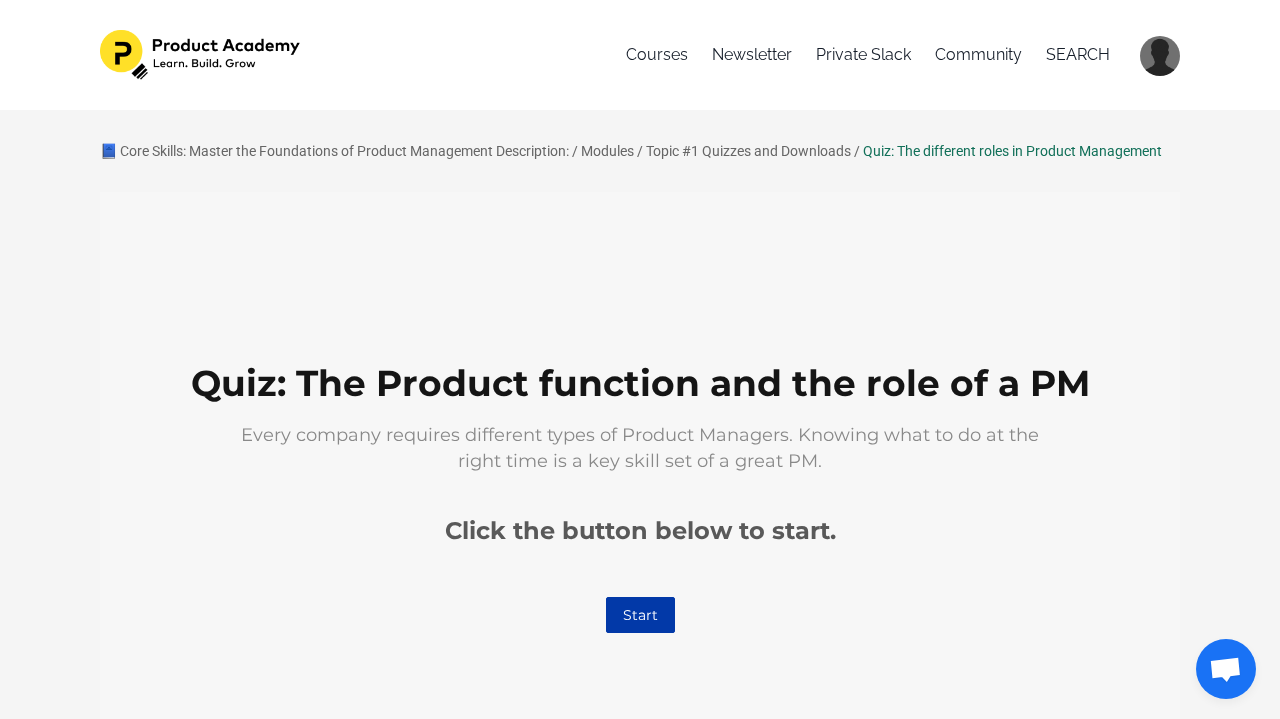 scroll, scrollTop: 0, scrollLeft: 0, axis: both 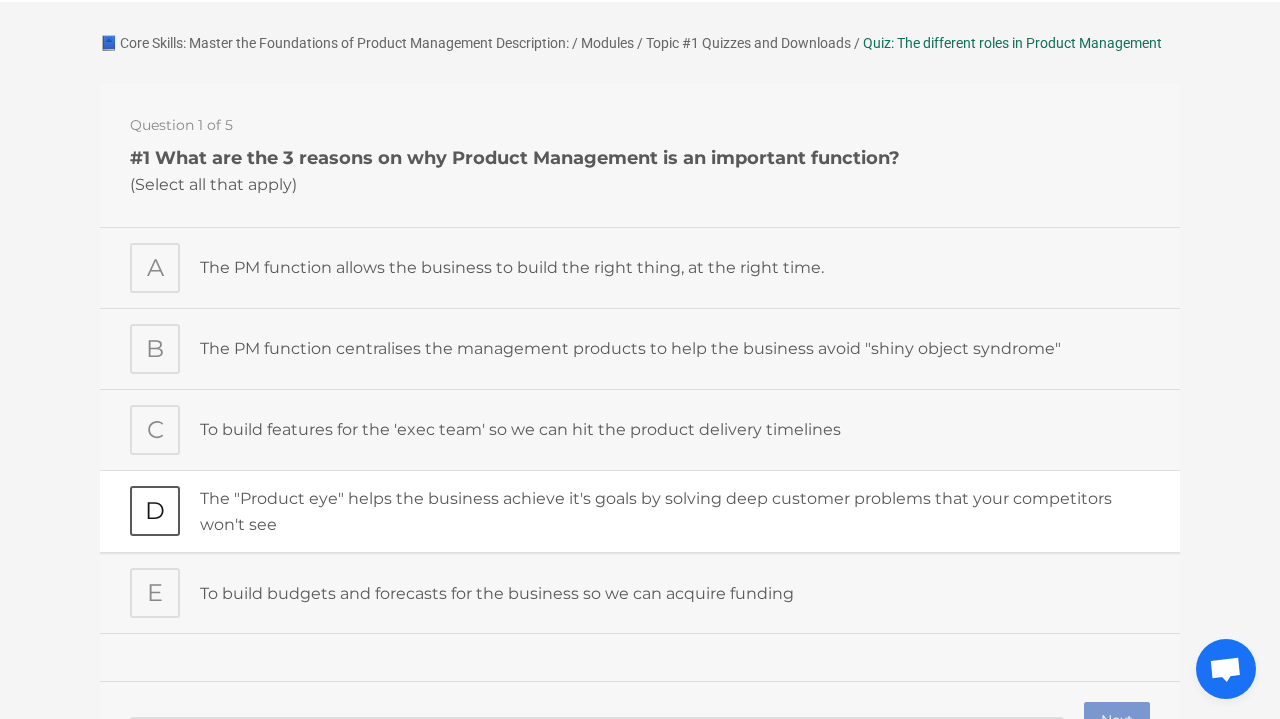 click on "D" at bounding box center [155, 511] 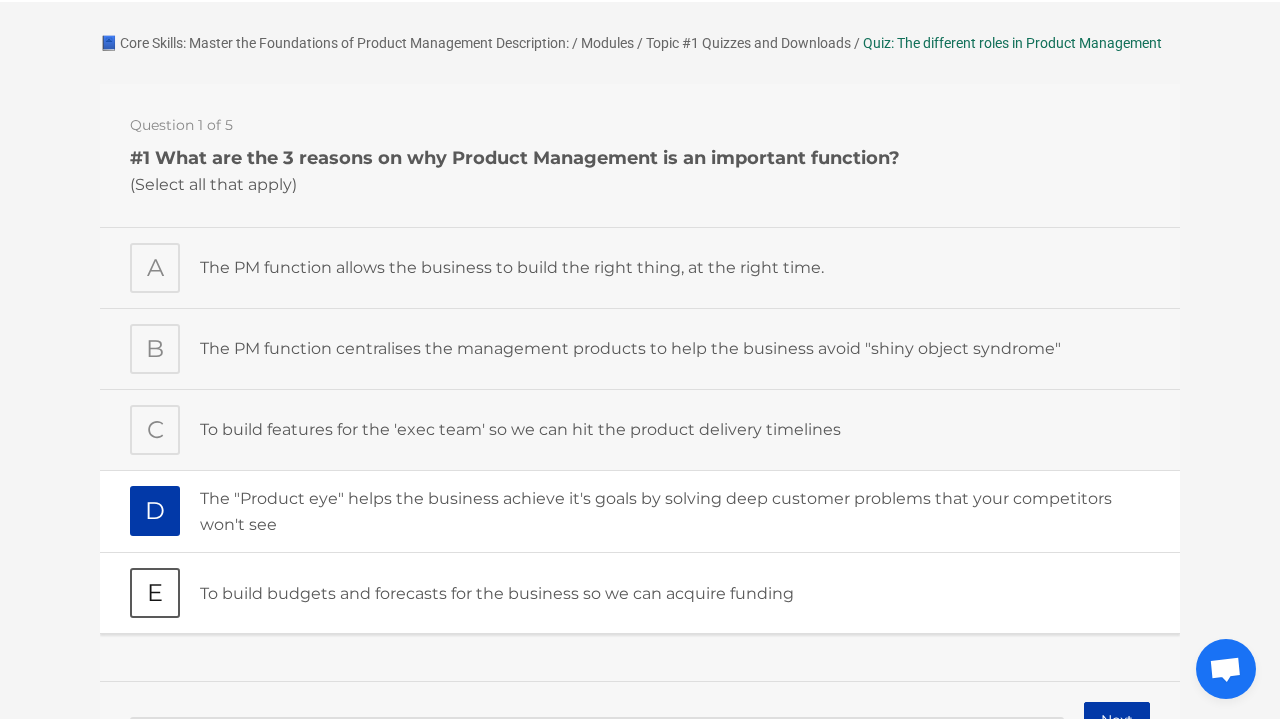 click on "E" at bounding box center [155, 593] 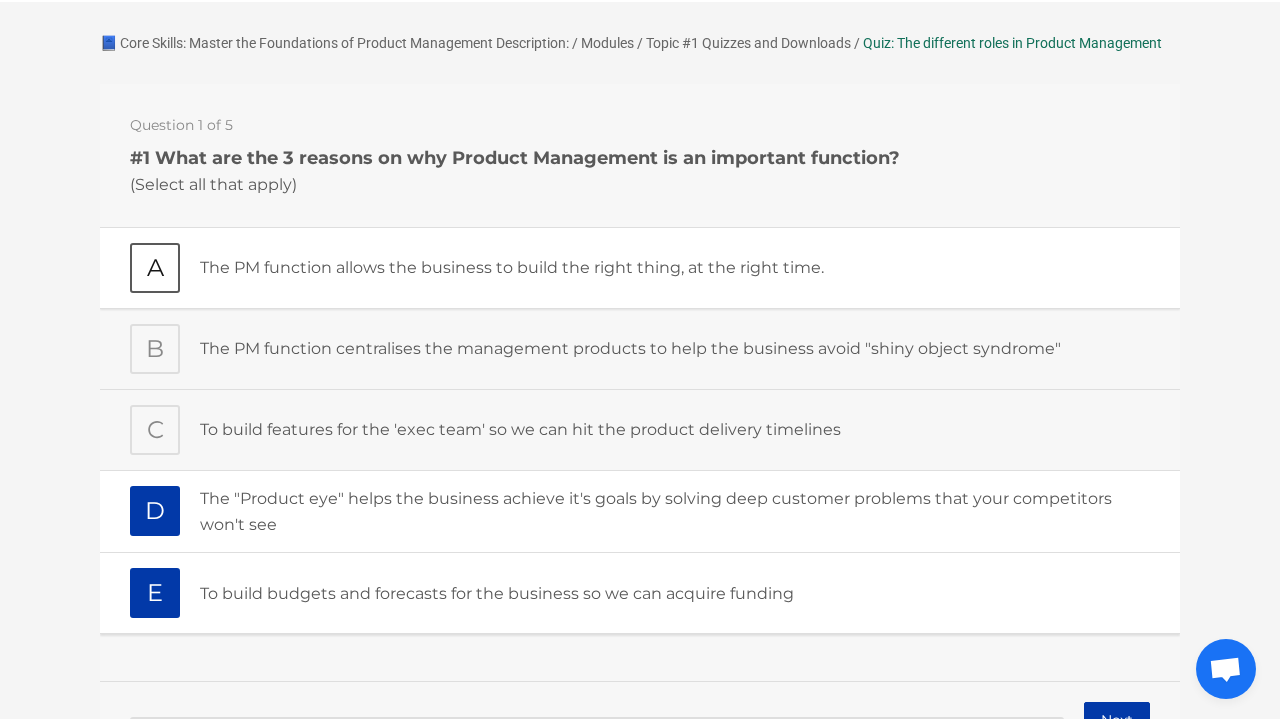 click on "A" at bounding box center [155, 268] 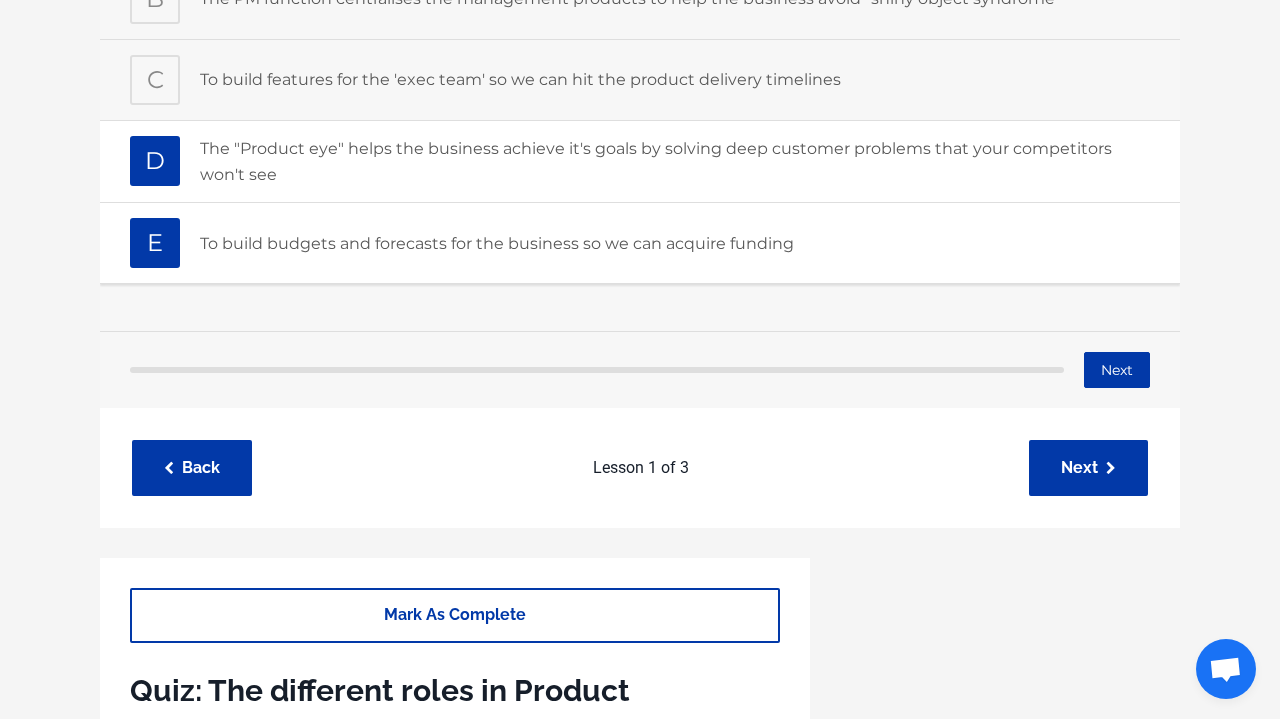 scroll, scrollTop: 483, scrollLeft: 0, axis: vertical 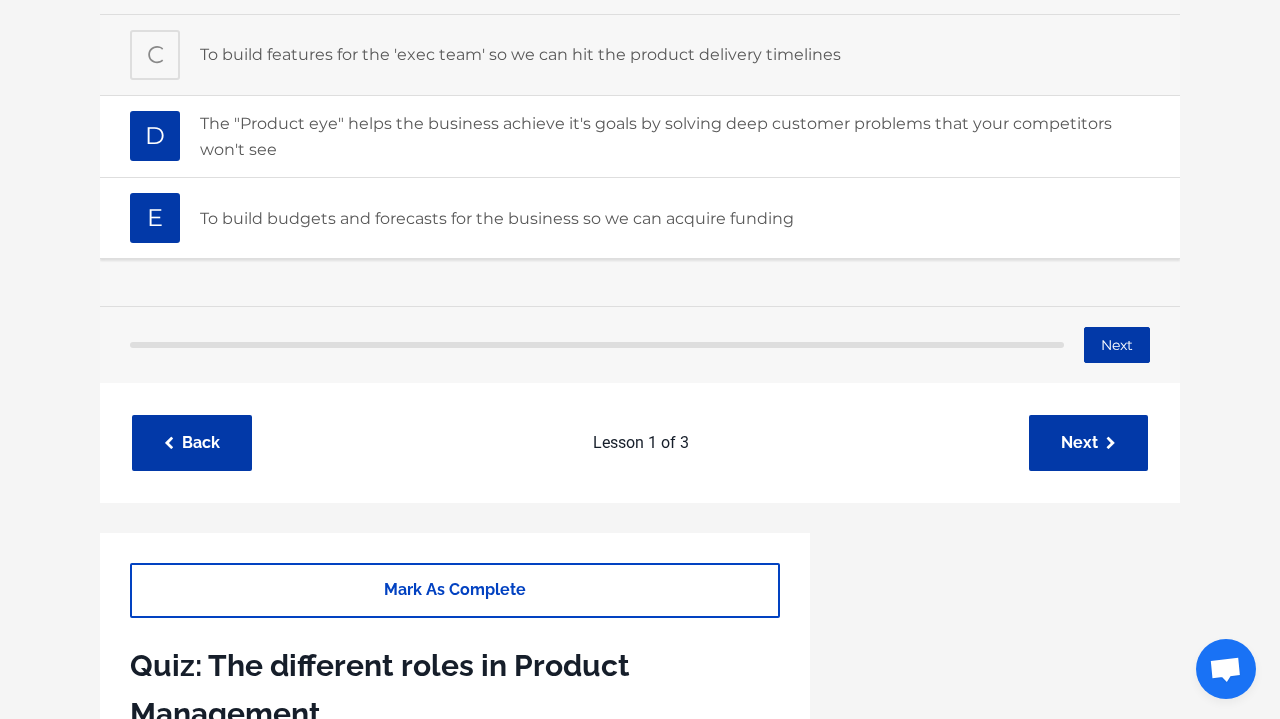 click on "Mark As Complete" at bounding box center (455, 590) 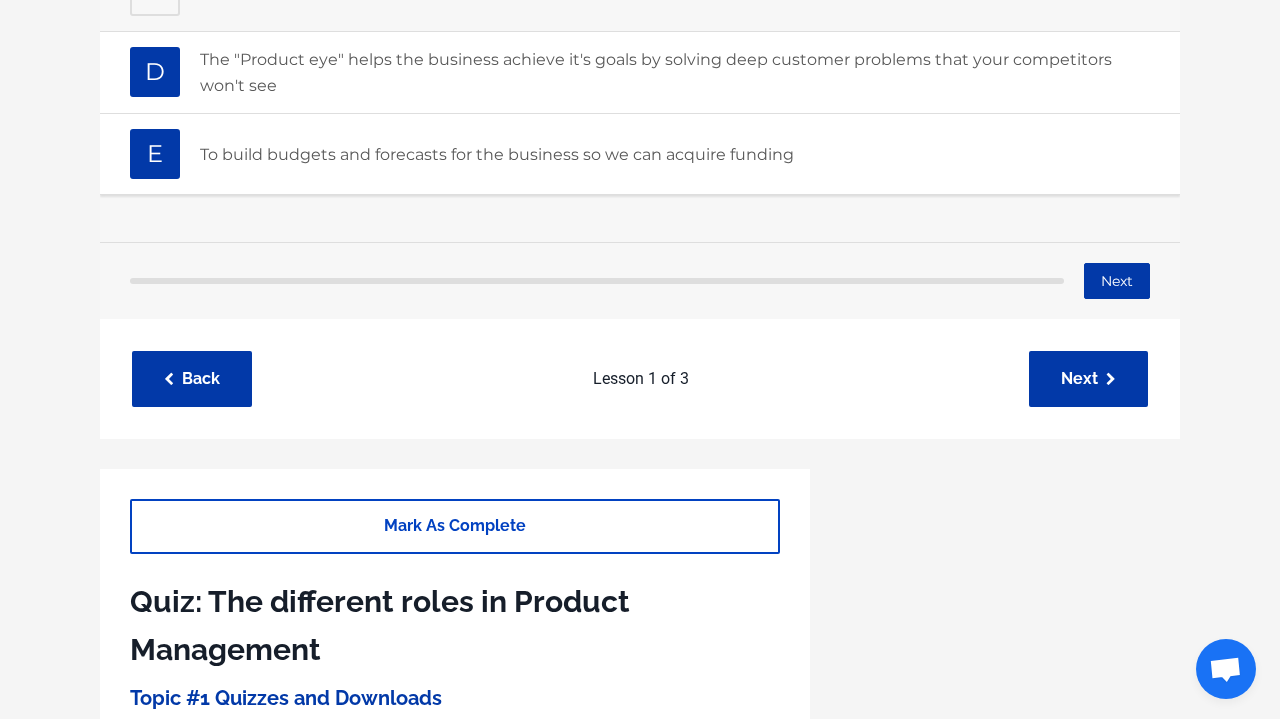 scroll, scrollTop: 557, scrollLeft: 0, axis: vertical 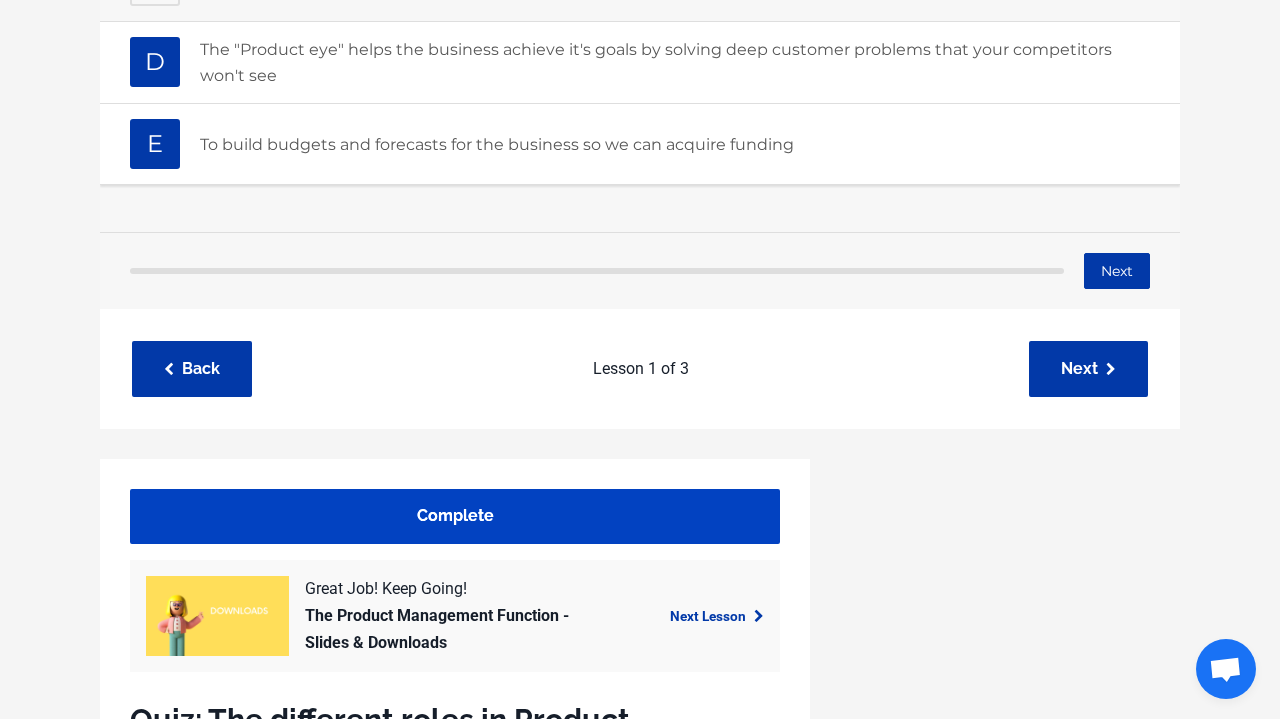 click on "Complete" at bounding box center (455, 516) 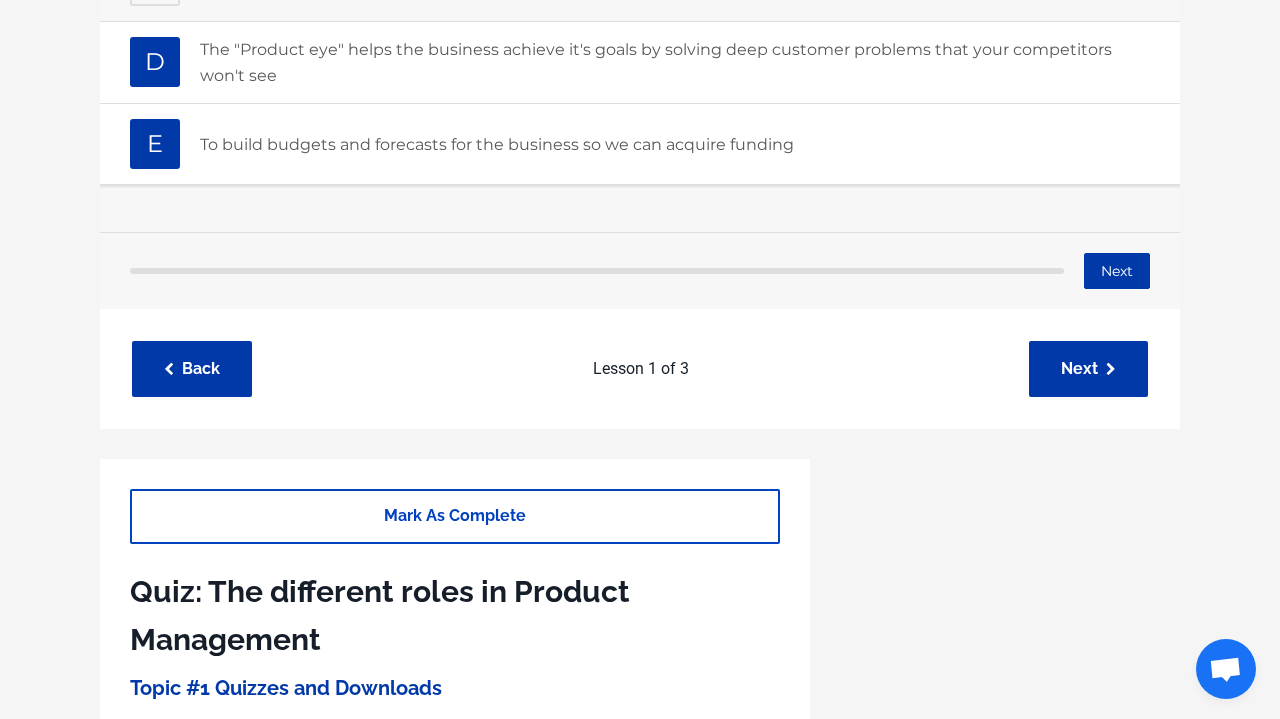 click on "Mark As Complete" at bounding box center [455, 516] 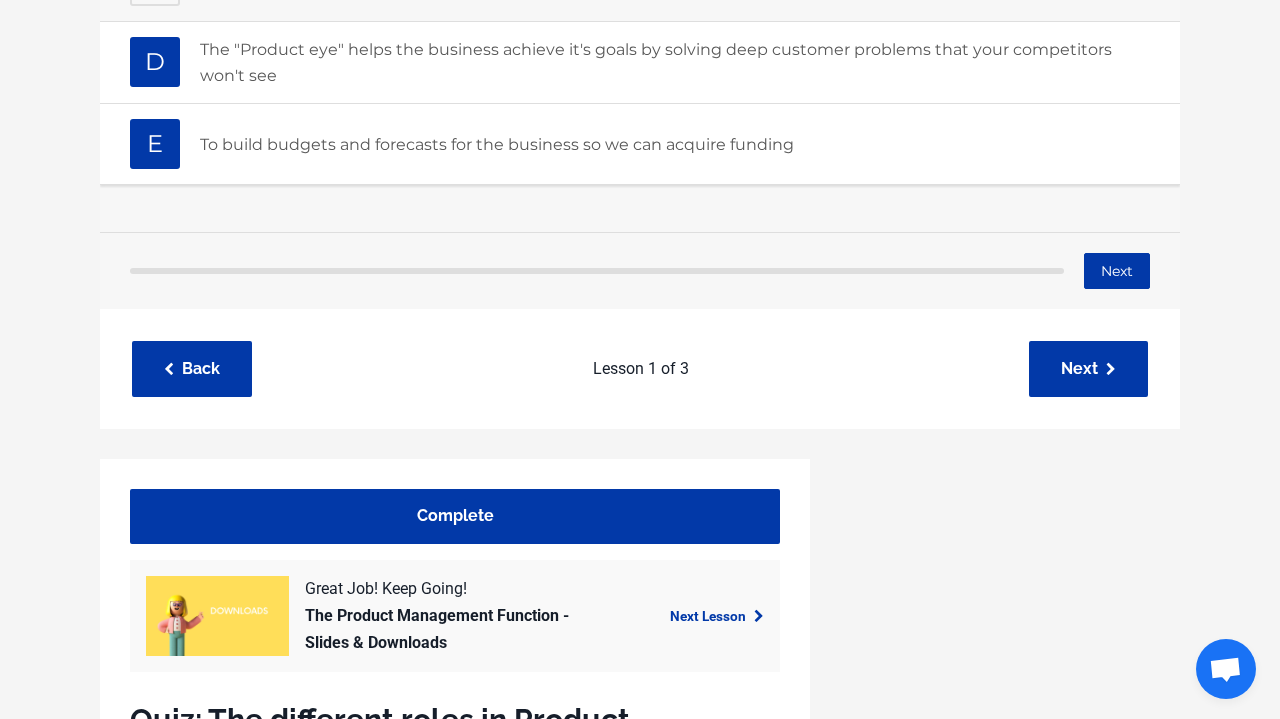 click on "Great Job! Keep Going!" at bounding box center [455, 588] 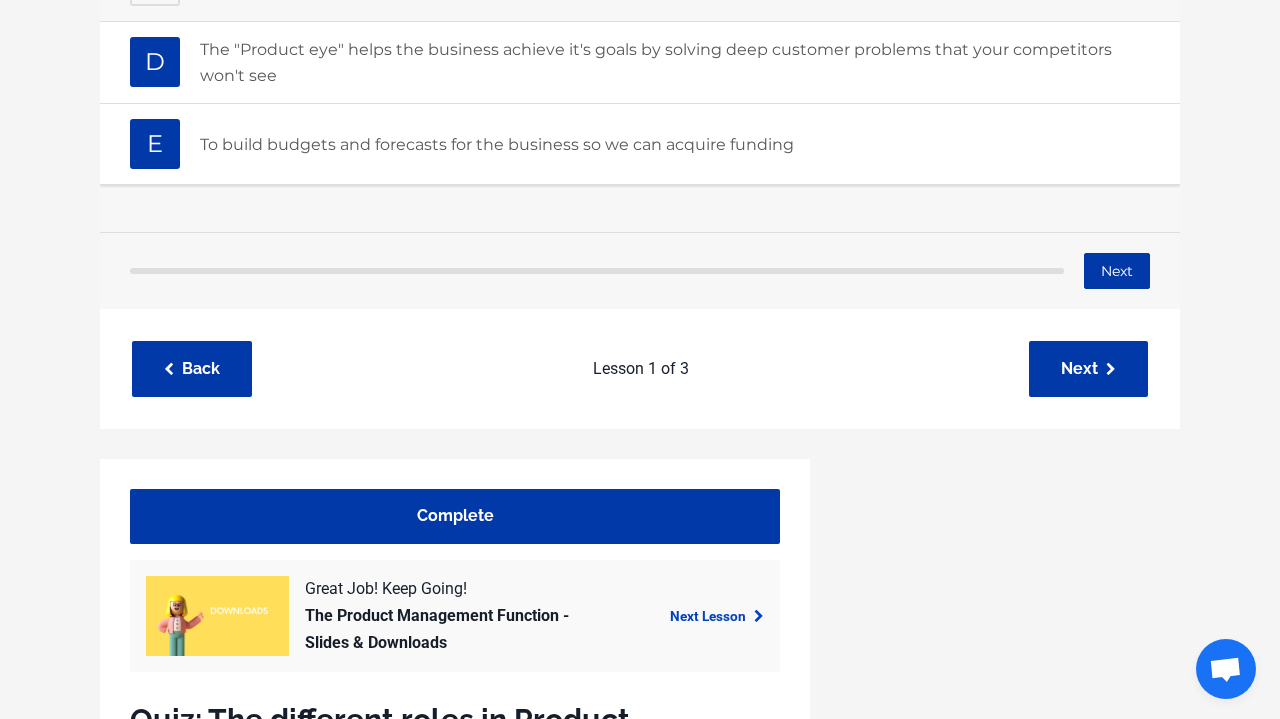 click on "Next Lesson" at bounding box center (717, 616) 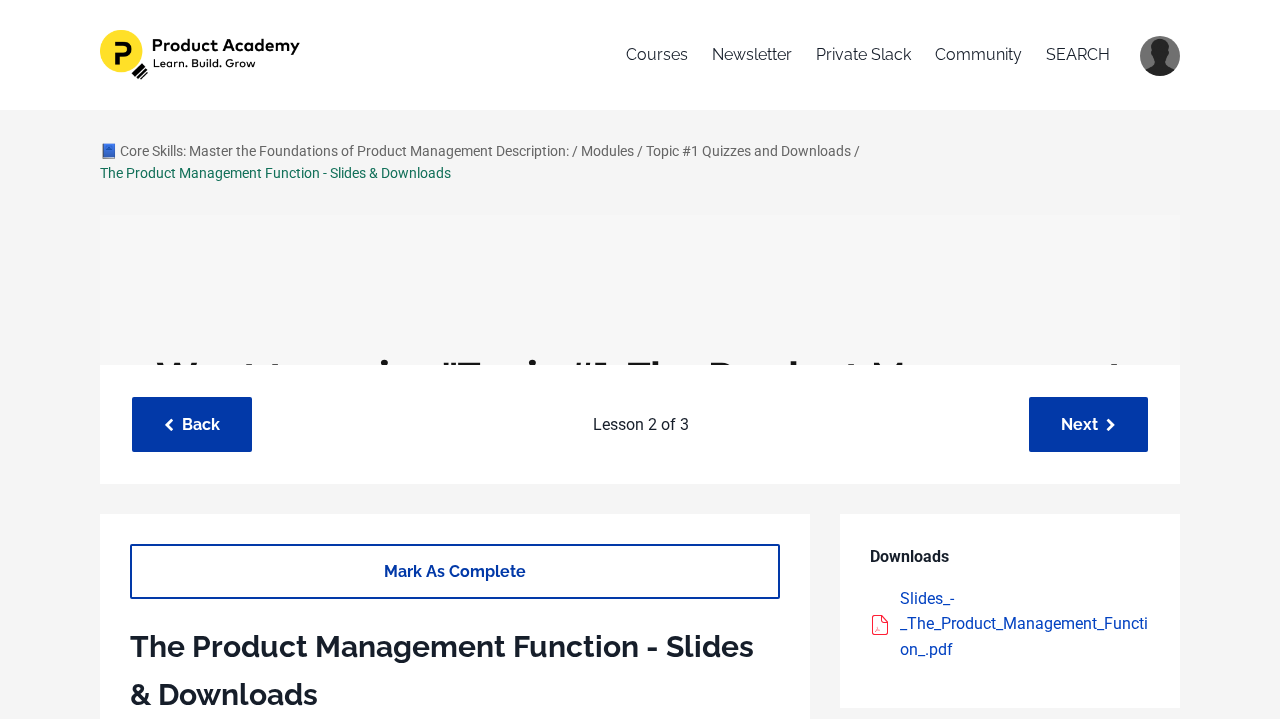 scroll, scrollTop: 0, scrollLeft: 0, axis: both 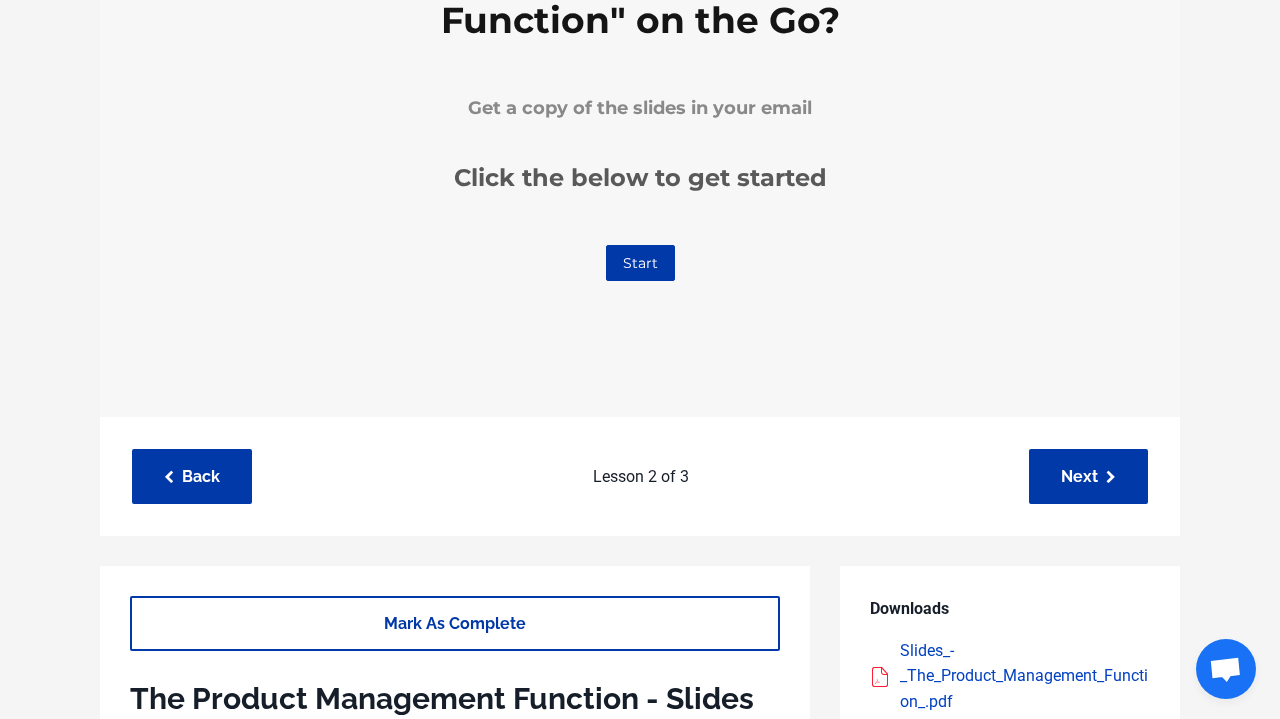 click on "Slides_-_The_Product_Management_Function_.pdf" at bounding box center (1025, 676) 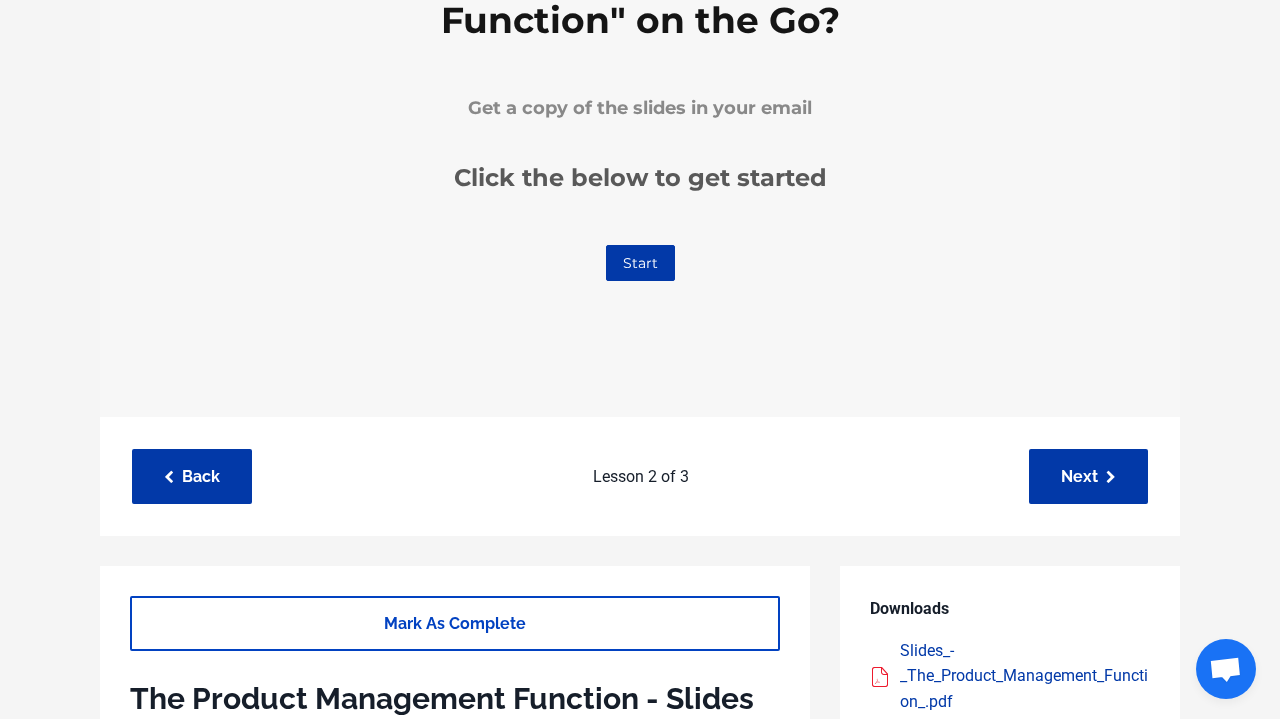 click on "Mark As Complete" at bounding box center [455, 623] 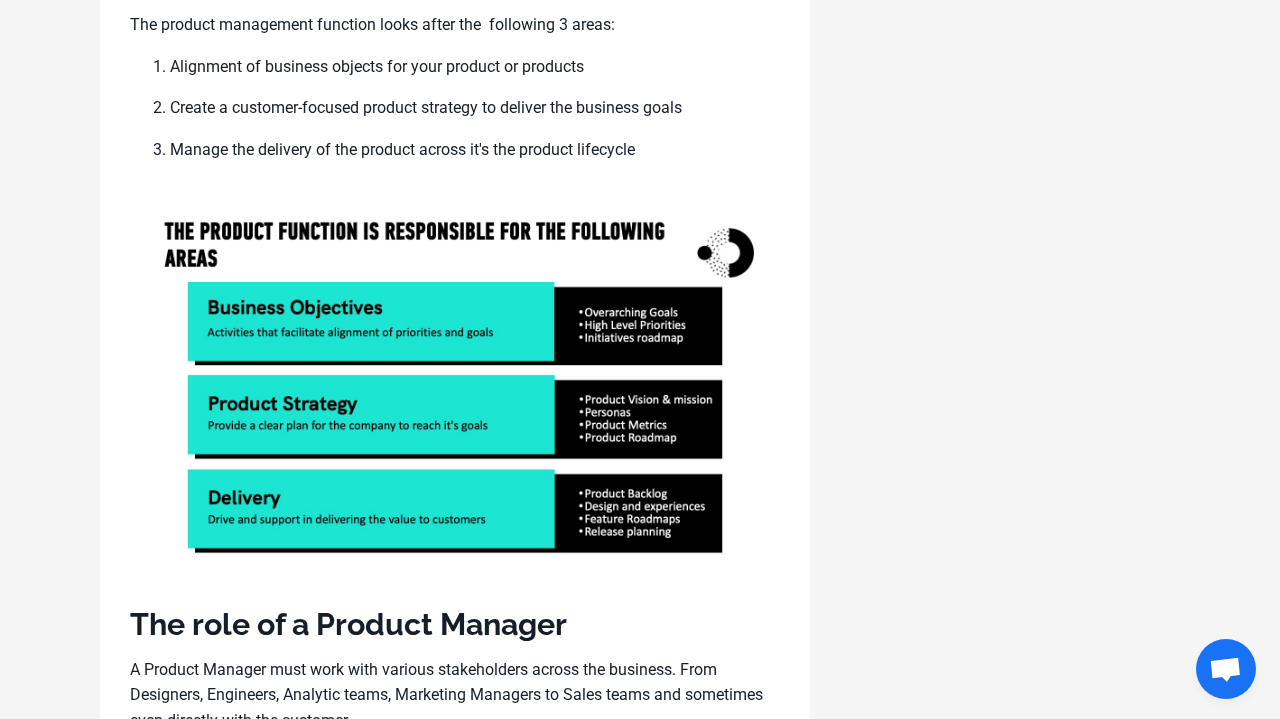 scroll, scrollTop: 1403, scrollLeft: 0, axis: vertical 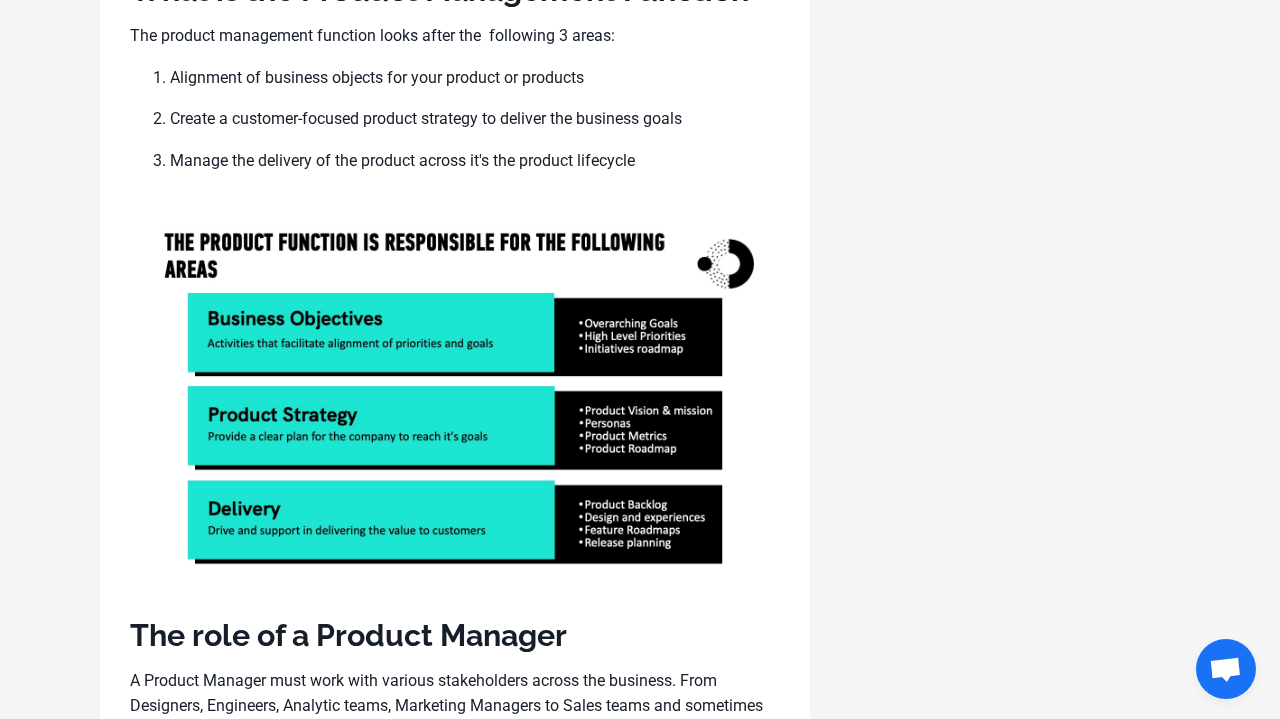 click at bounding box center (455, 392) 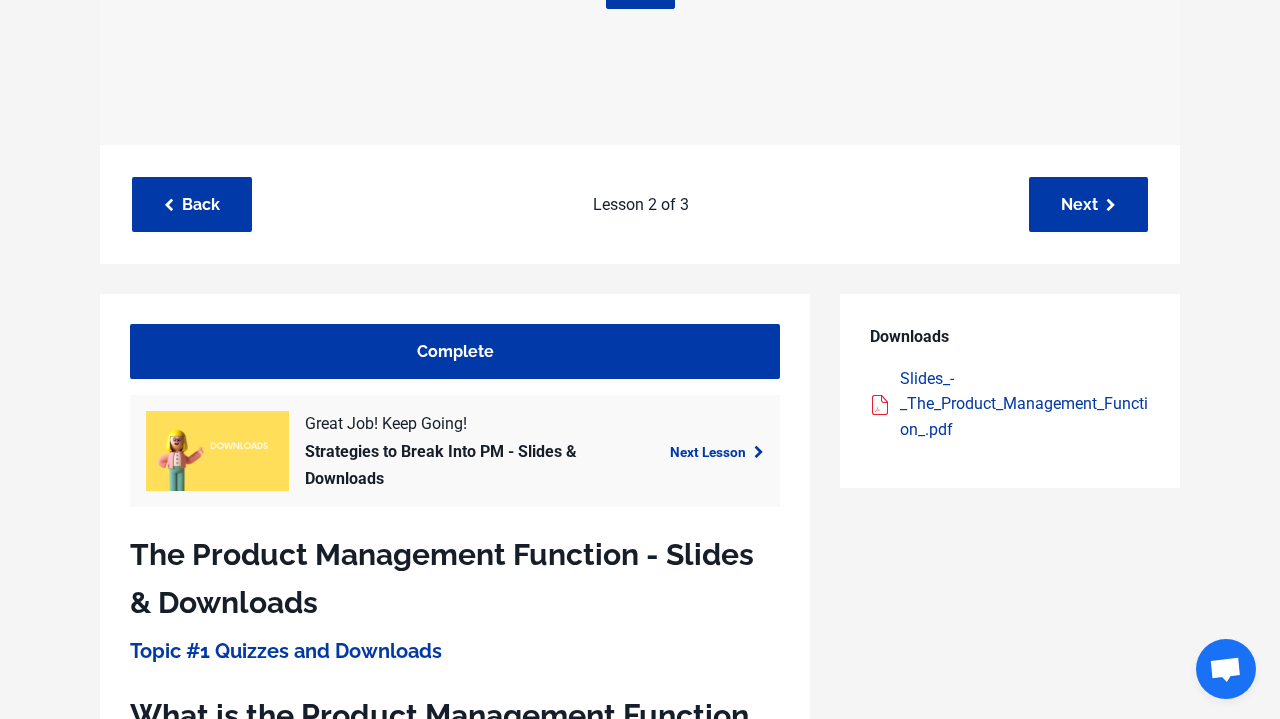 scroll, scrollTop: 685, scrollLeft: 0, axis: vertical 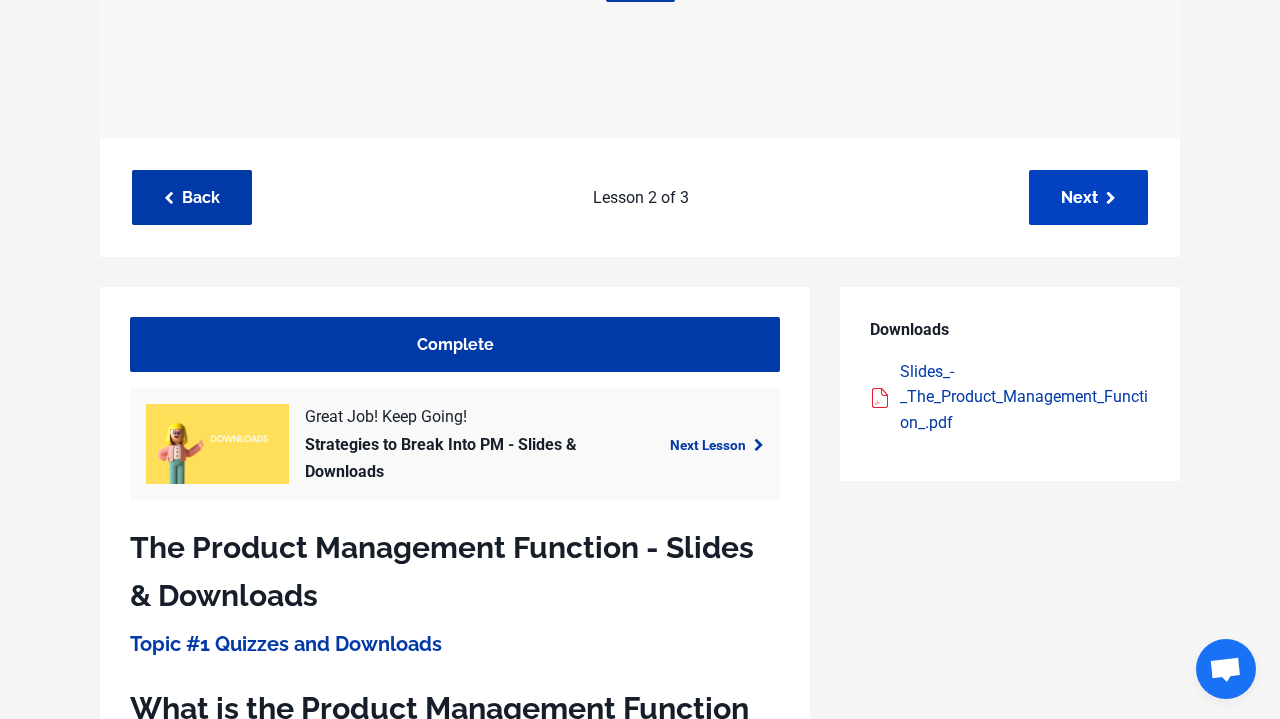 click at bounding box center [1111, 199] 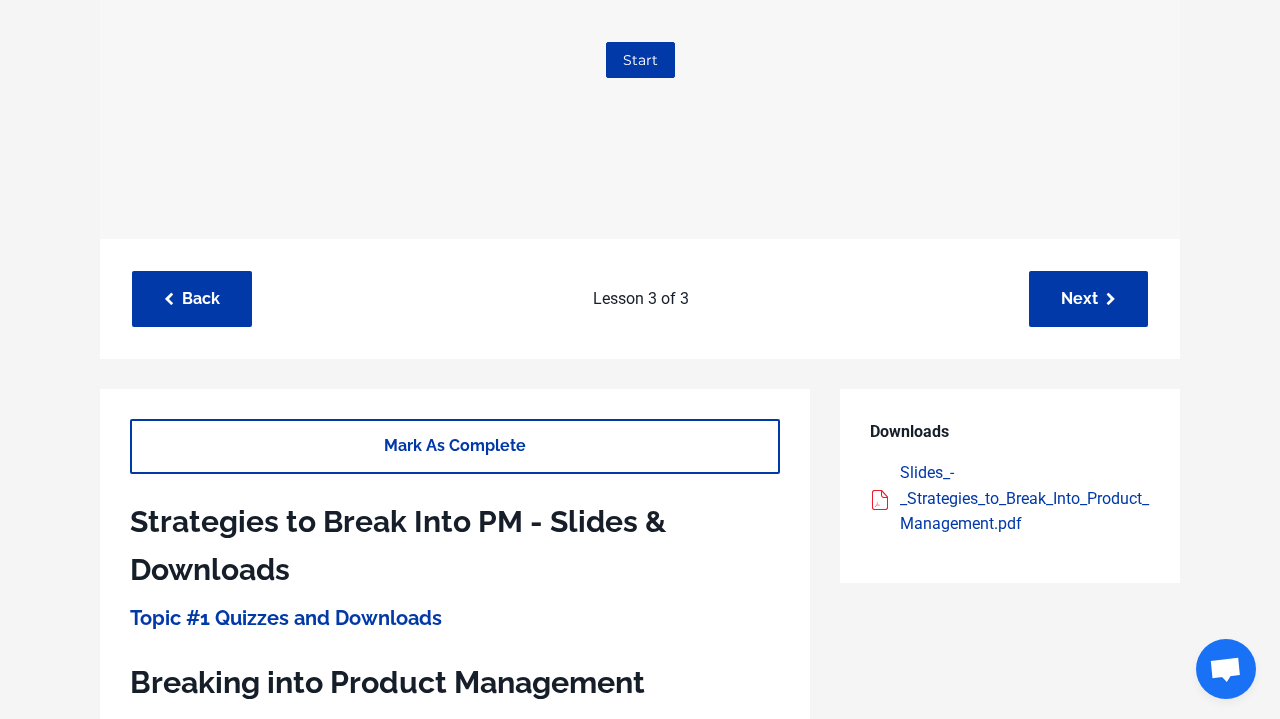scroll, scrollTop: 727, scrollLeft: 0, axis: vertical 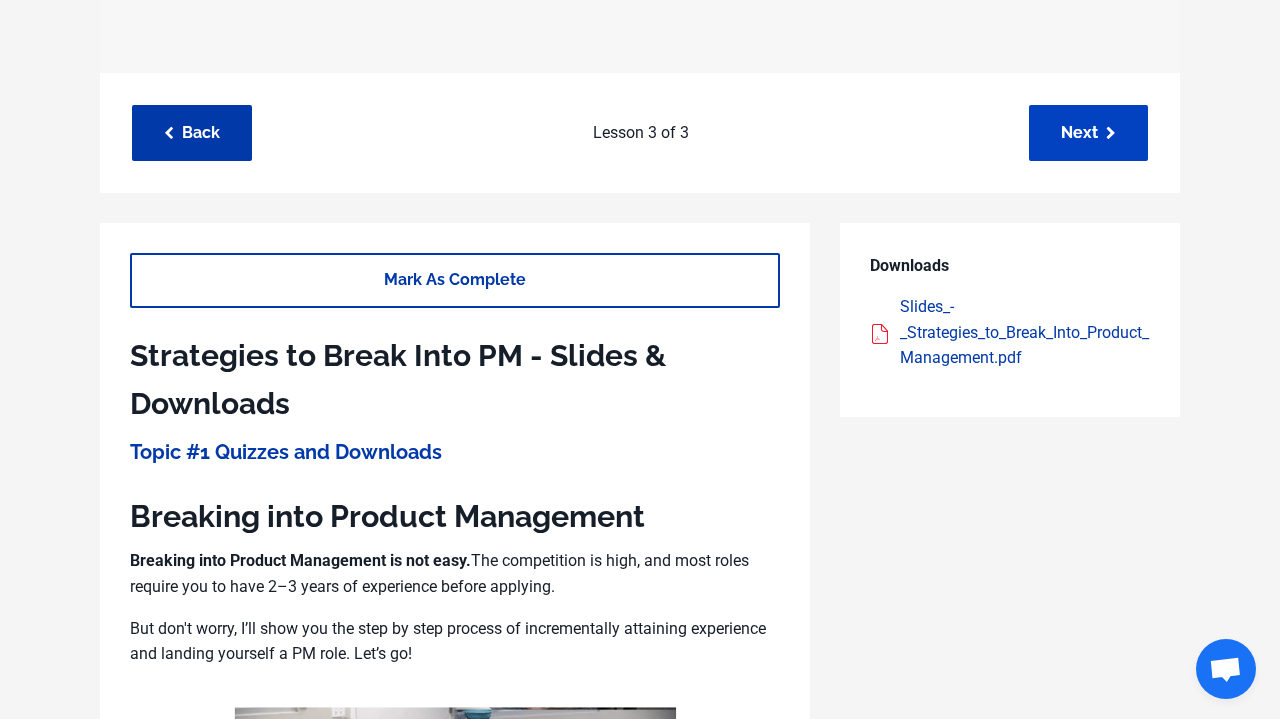 click on "Next" at bounding box center (1088, 132) 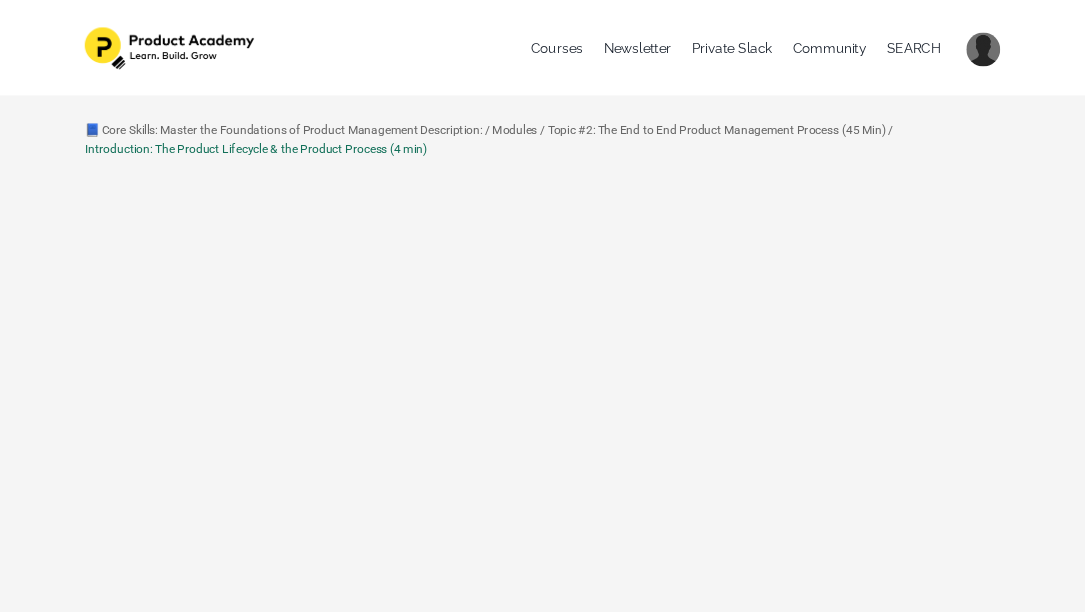 scroll, scrollTop: 0, scrollLeft: 0, axis: both 